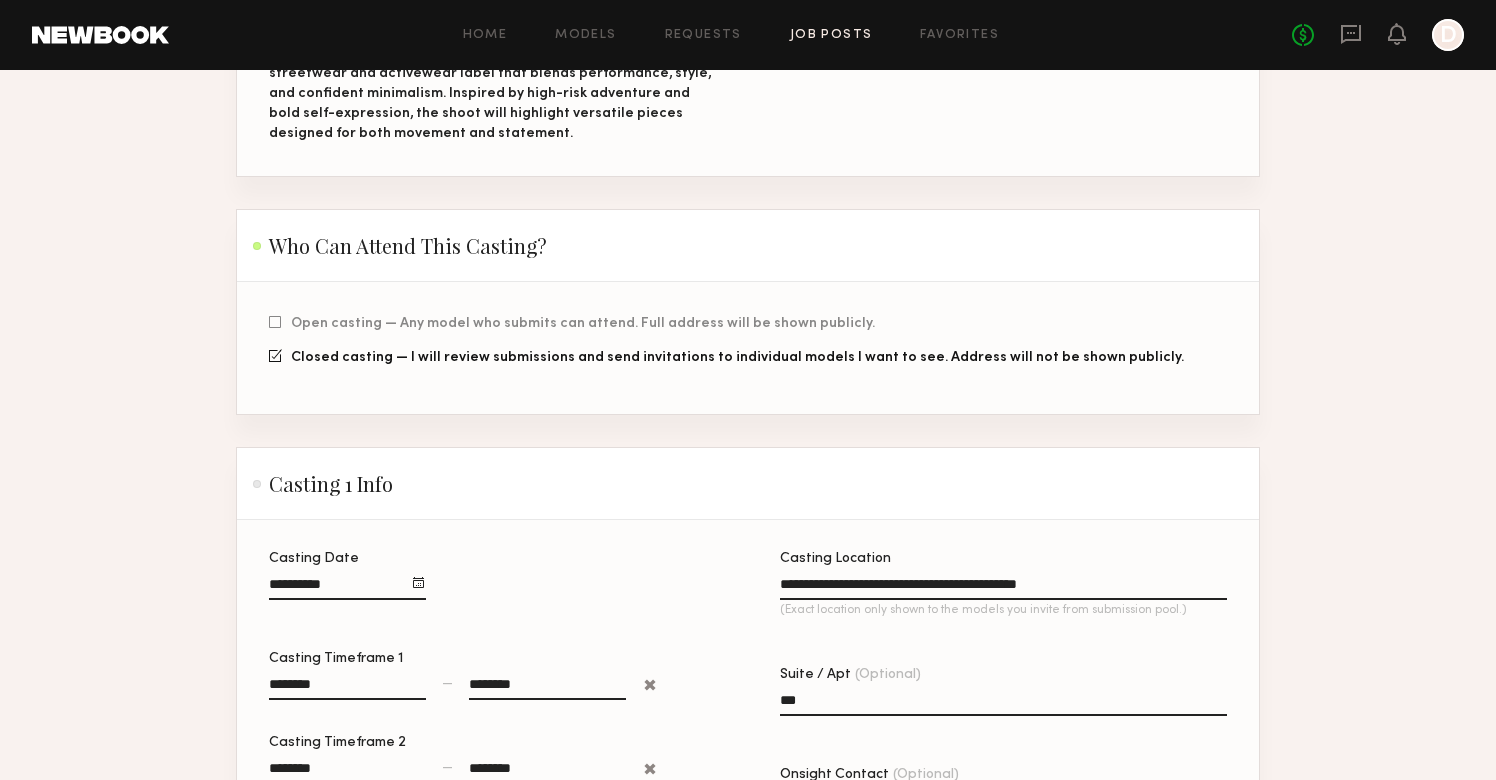 scroll, scrollTop: 402, scrollLeft: 0, axis: vertical 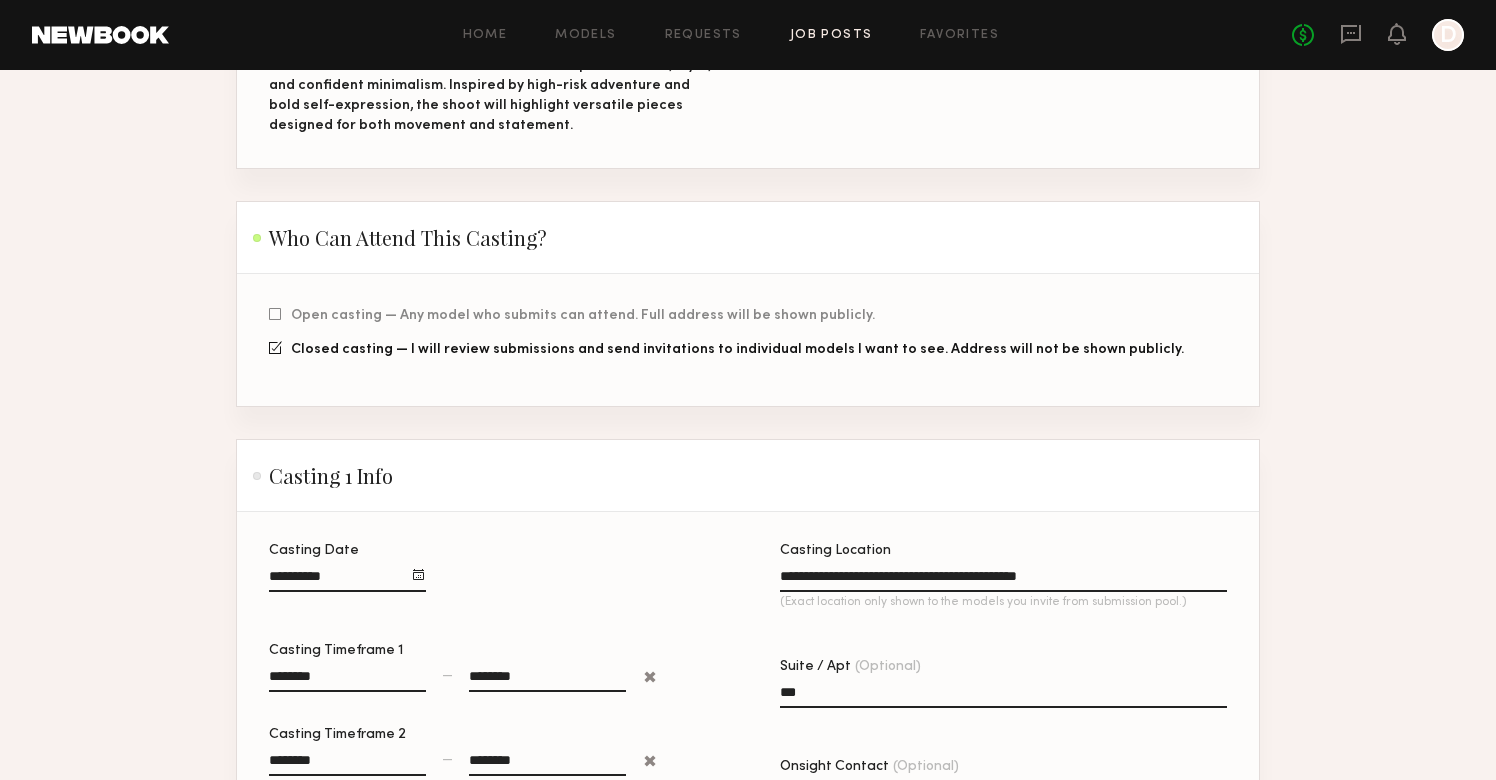 click on "Open casting — Any model who submits can attend. Full address will be shown publicly. Closed casting — I will review submissions and send invitations to individual models I want to see. Address will not be shown publicly." 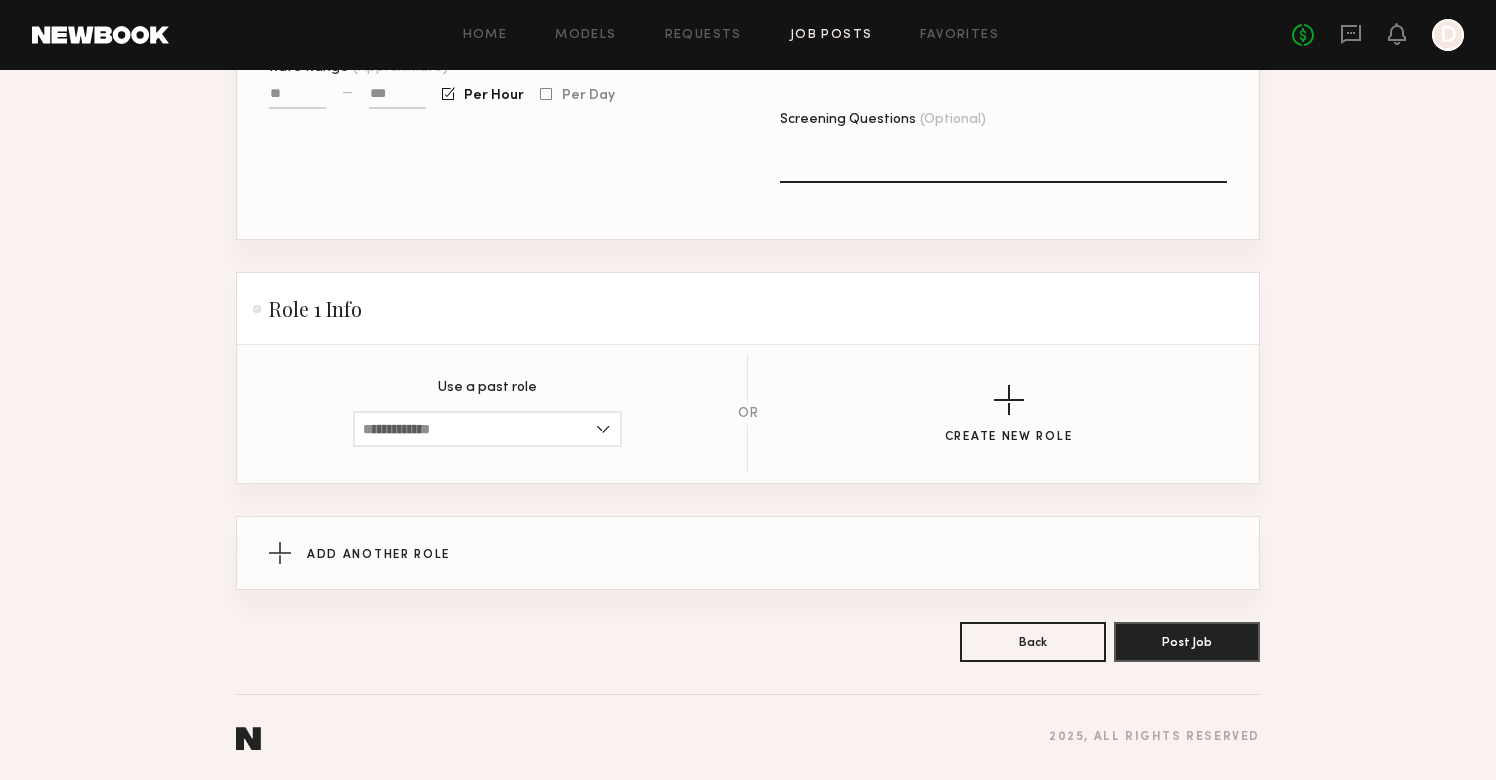 scroll, scrollTop: 1750, scrollLeft: 0, axis: vertical 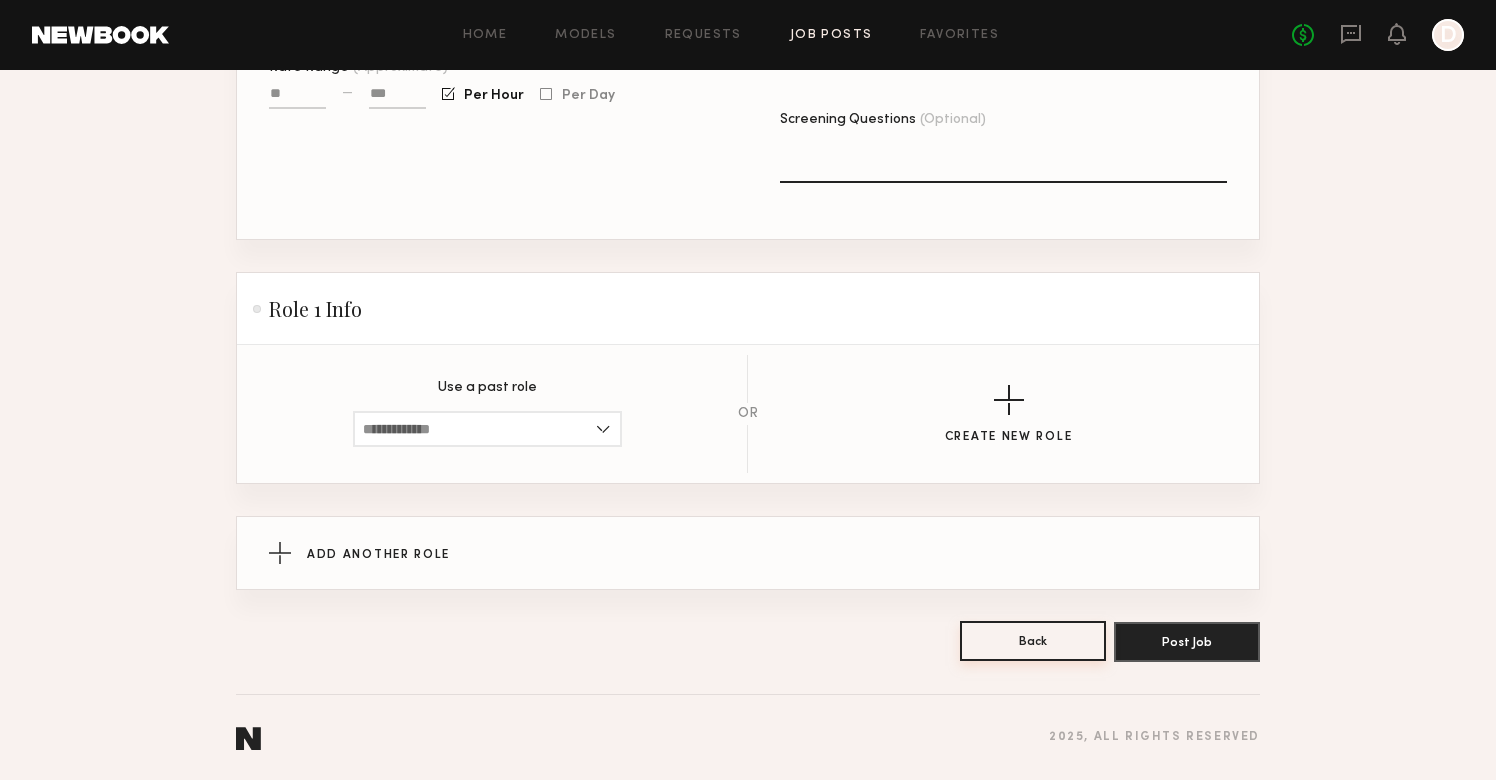 click on "Back" 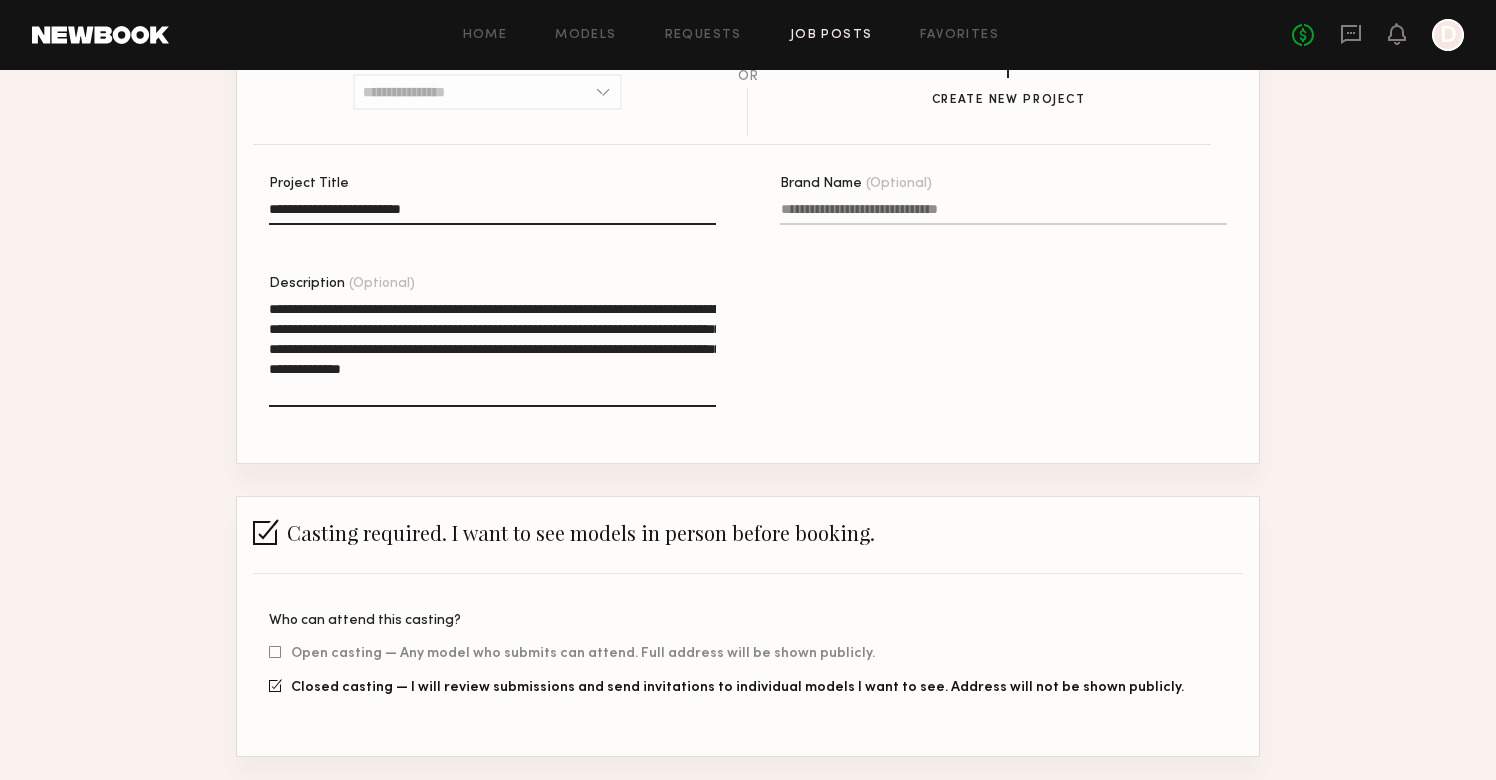 scroll, scrollTop: 332, scrollLeft: 0, axis: vertical 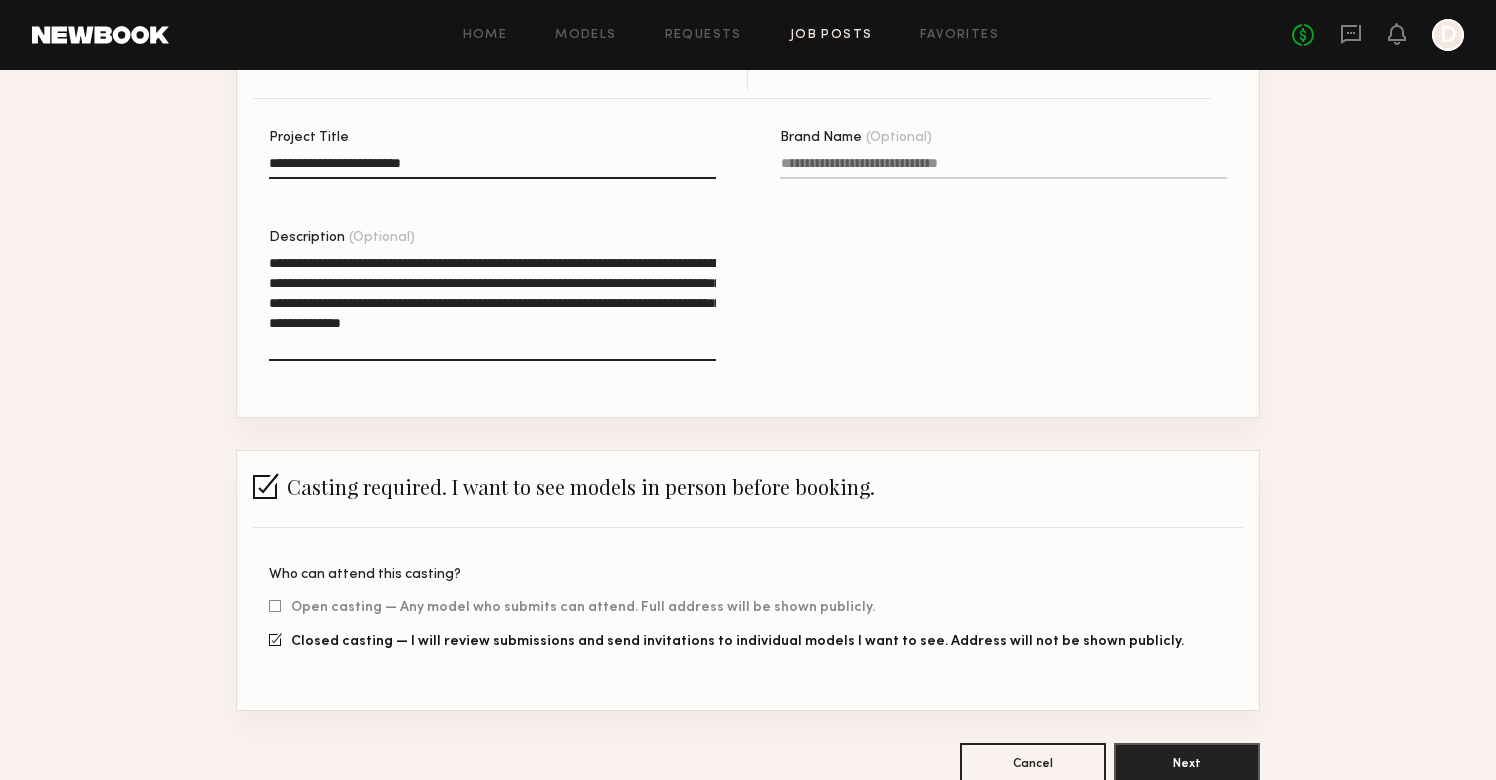 click on "Who can attend this casting? Open casting — Any model who submits can attend. Full address will be shown publicly. Closed casting — I will review submissions and send invitations to individual models I want to see. Address will not be shown publicly." 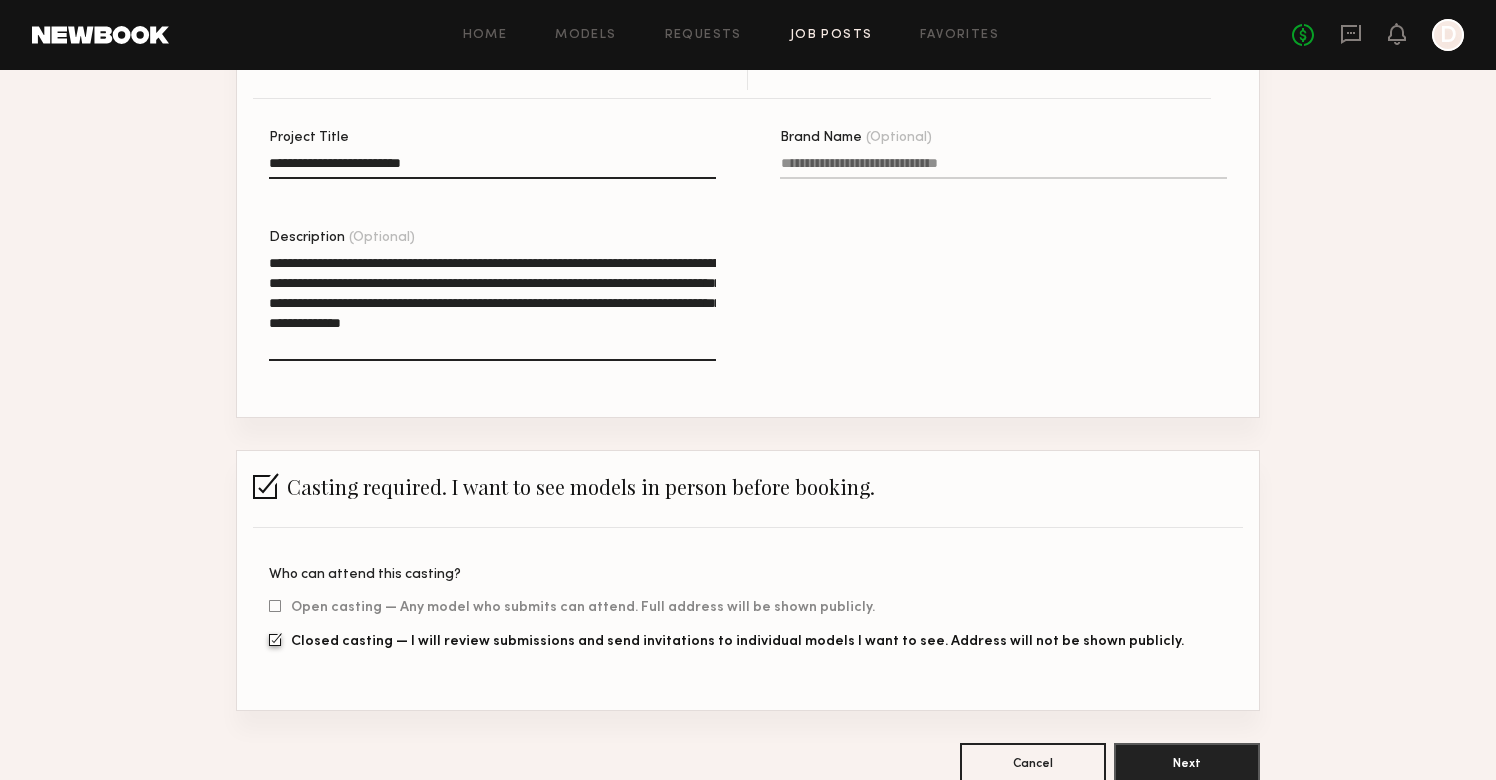 click 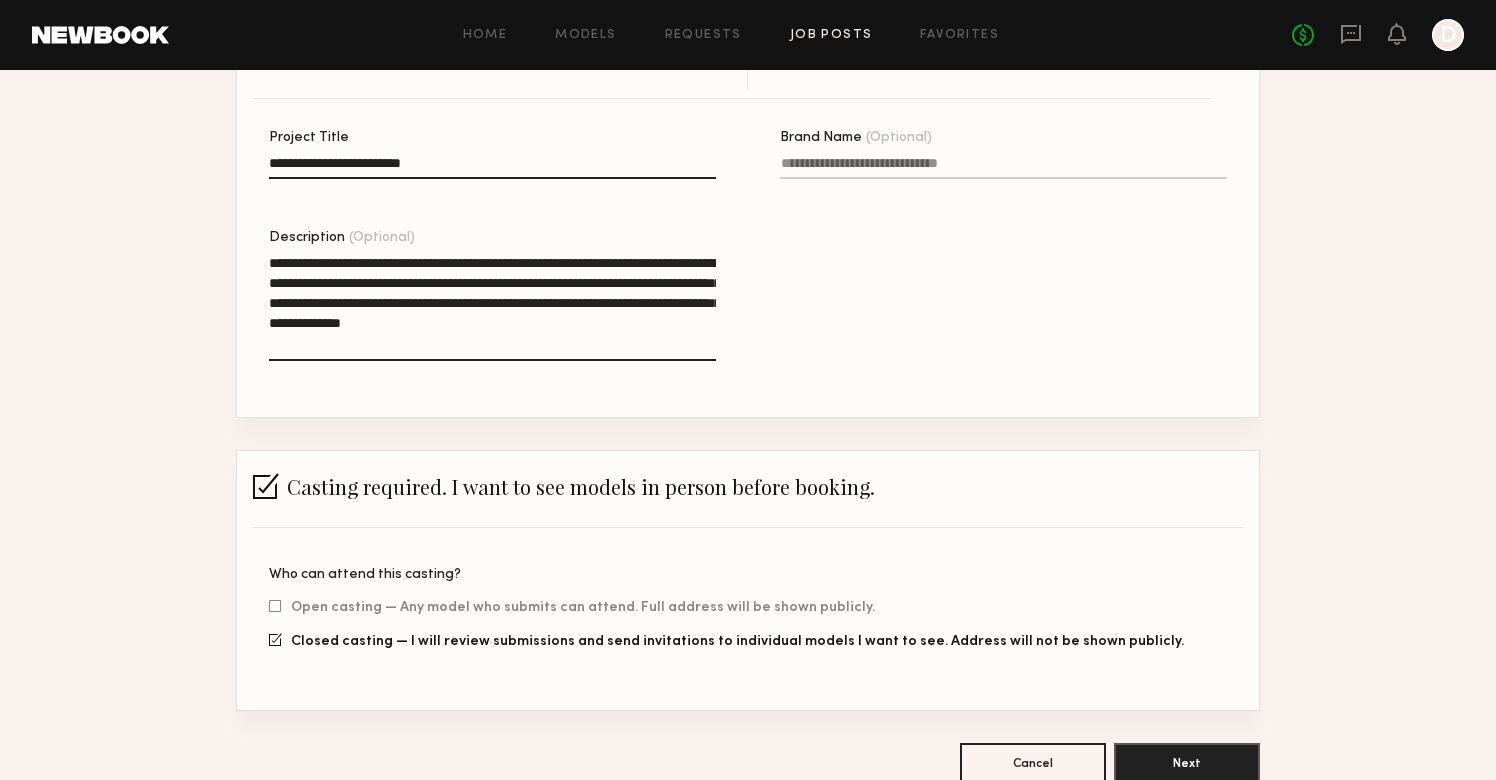 click 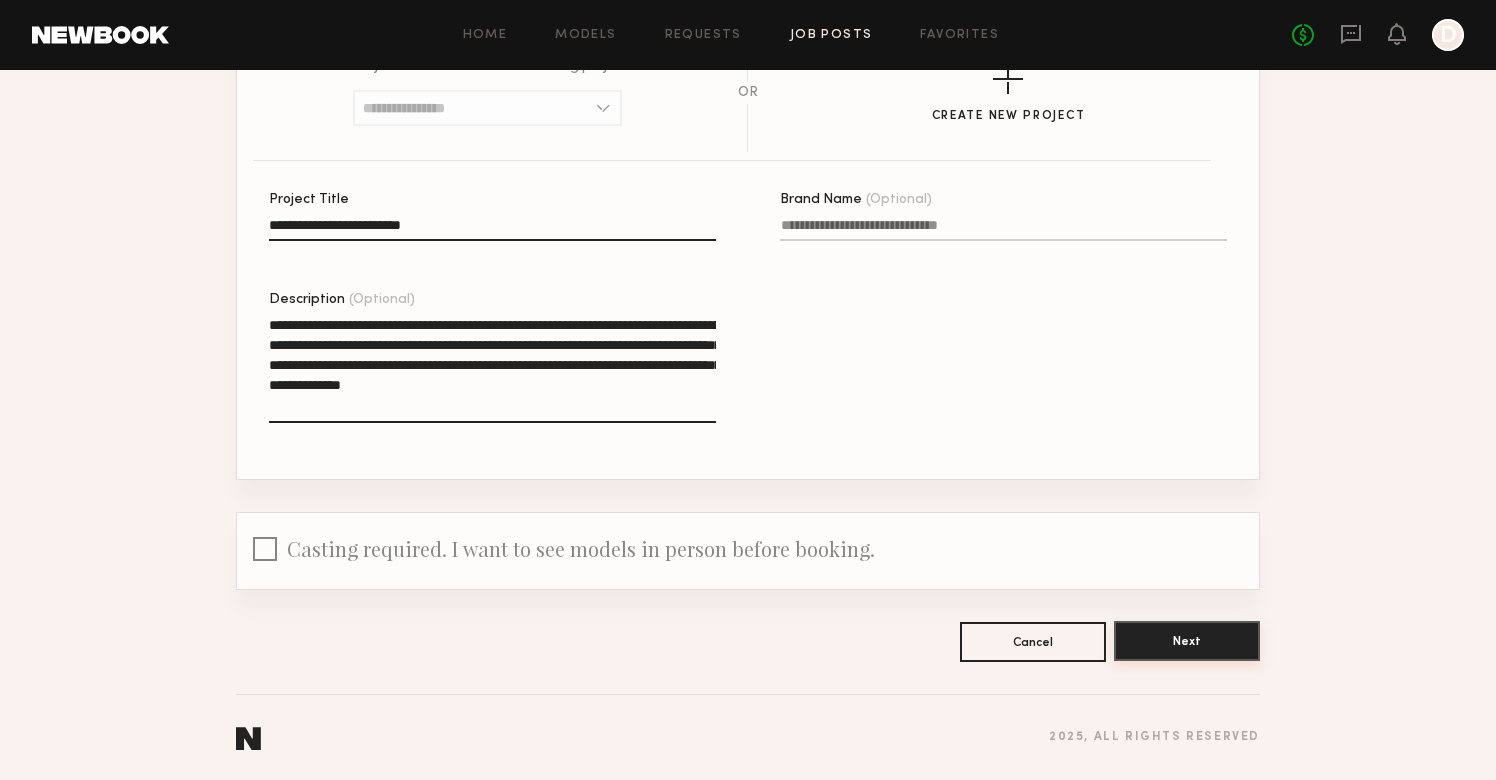 click on "Next" 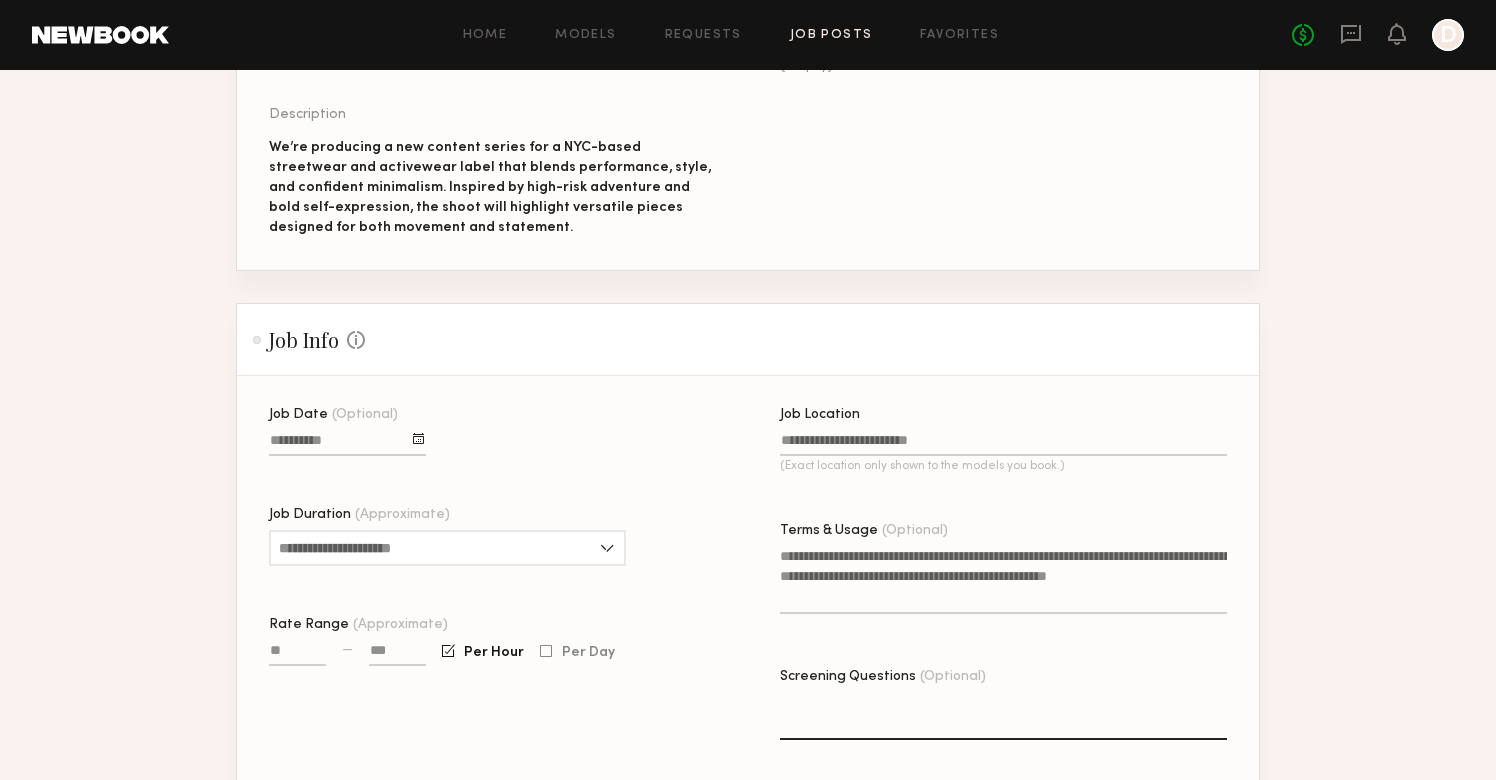 scroll, scrollTop: 465, scrollLeft: 0, axis: vertical 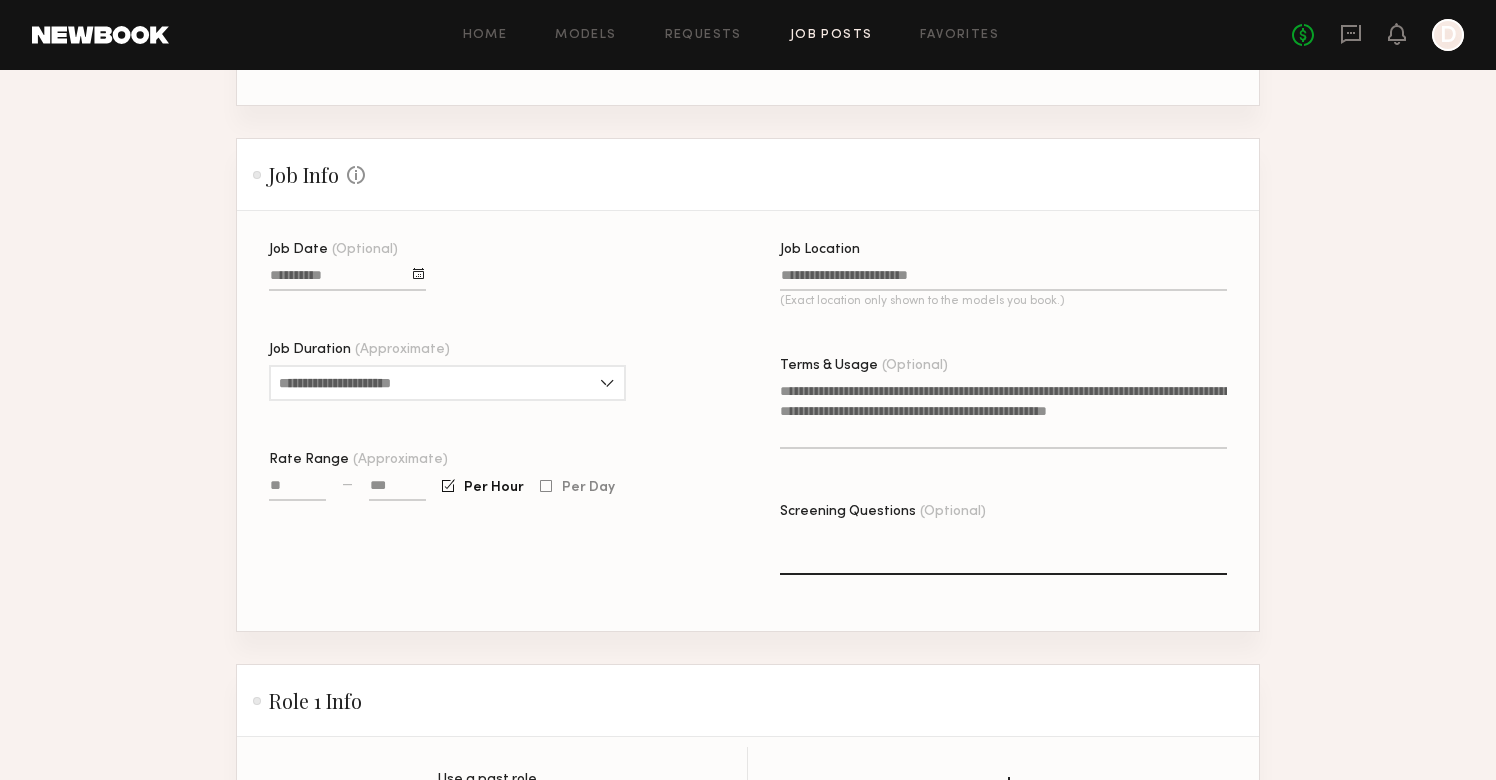 click 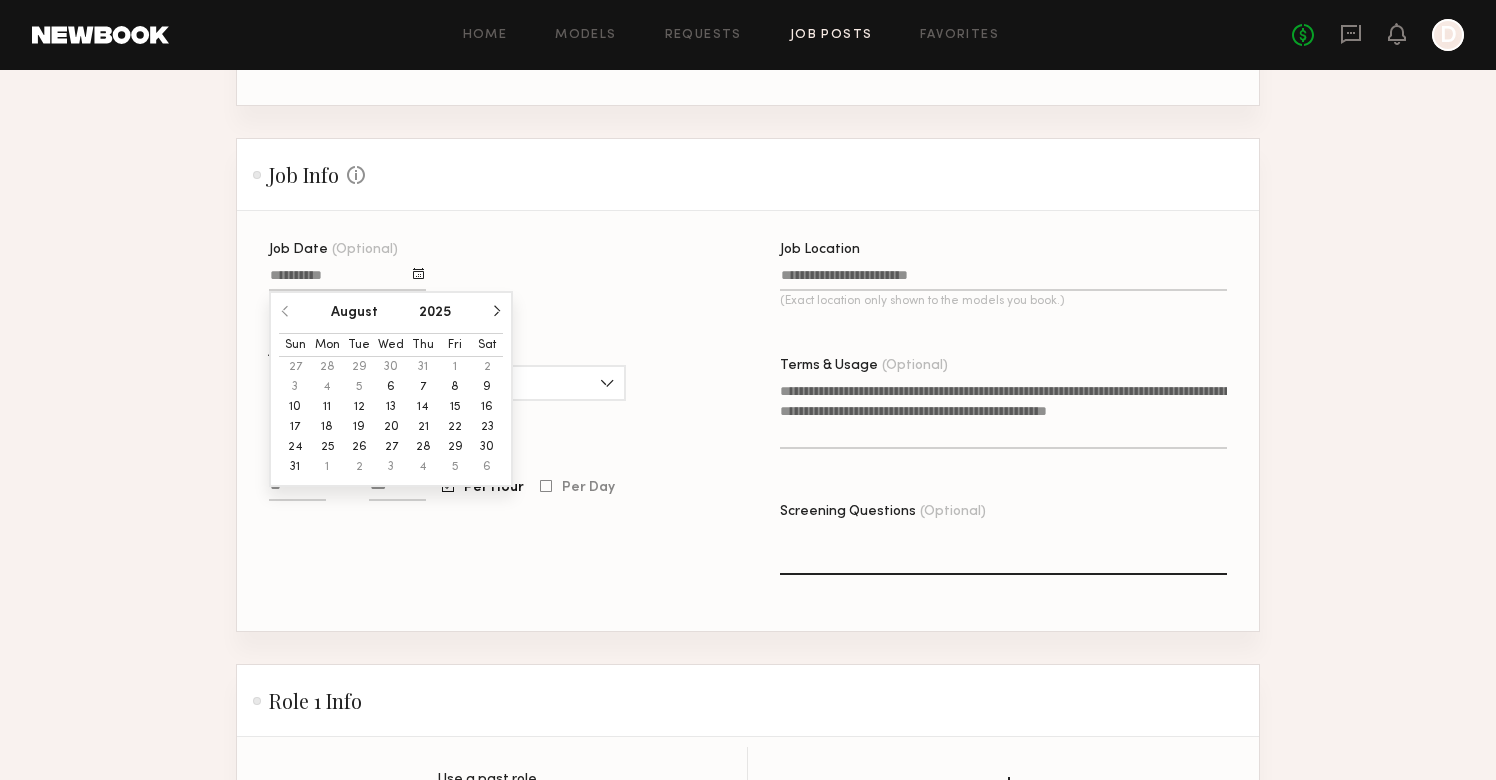 click on "23" 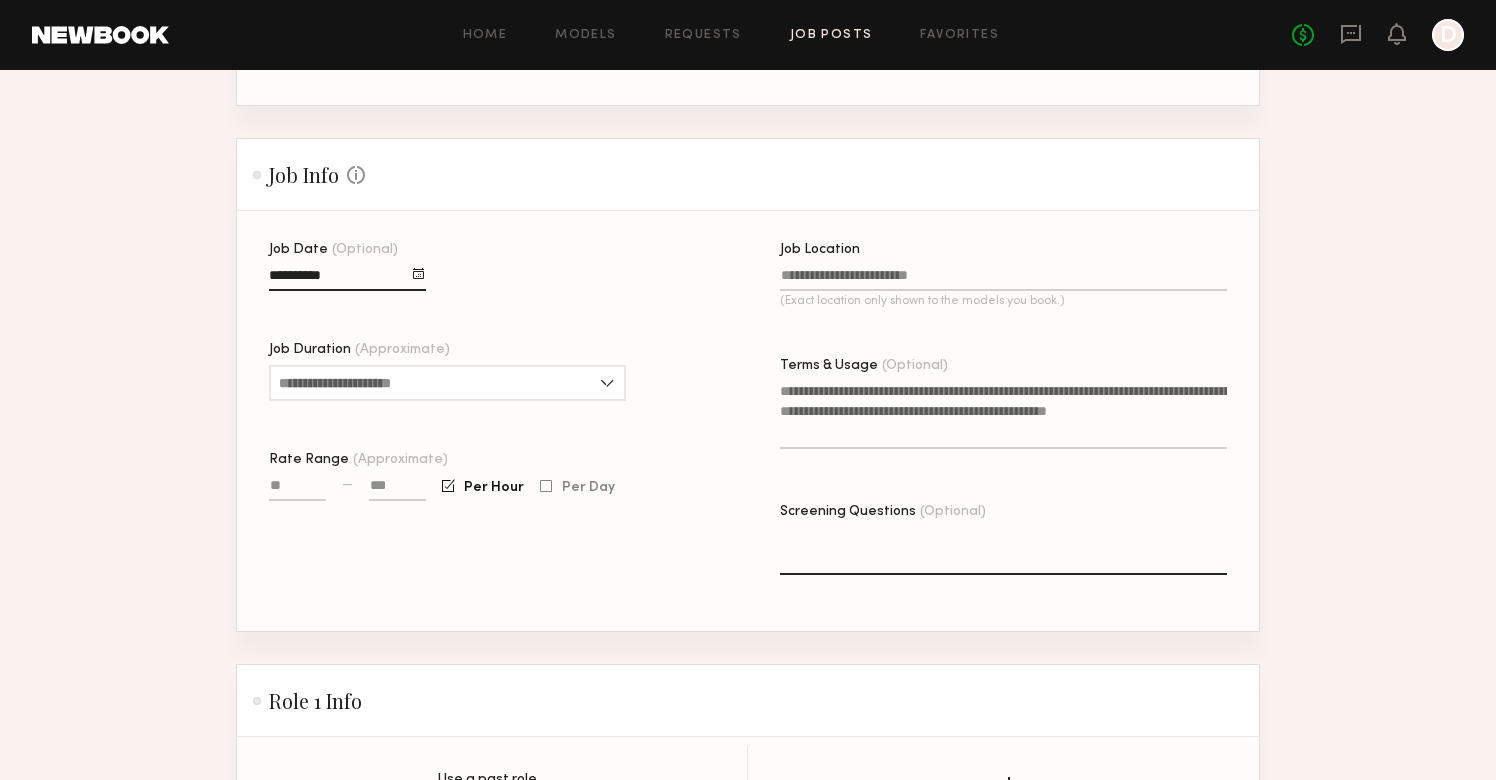 click on "Job Location (Exact location only shown to the models you book.)" 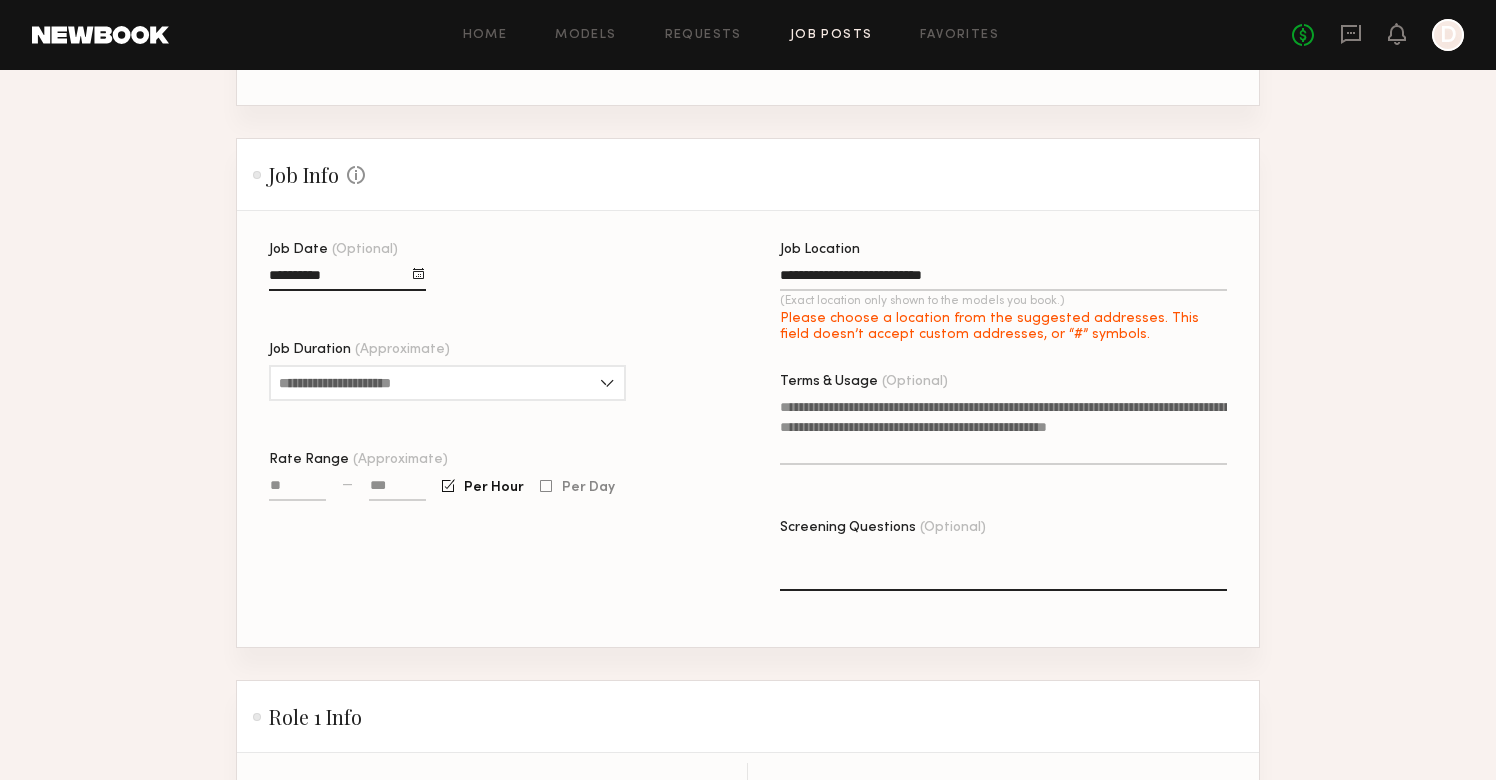 type on "**********" 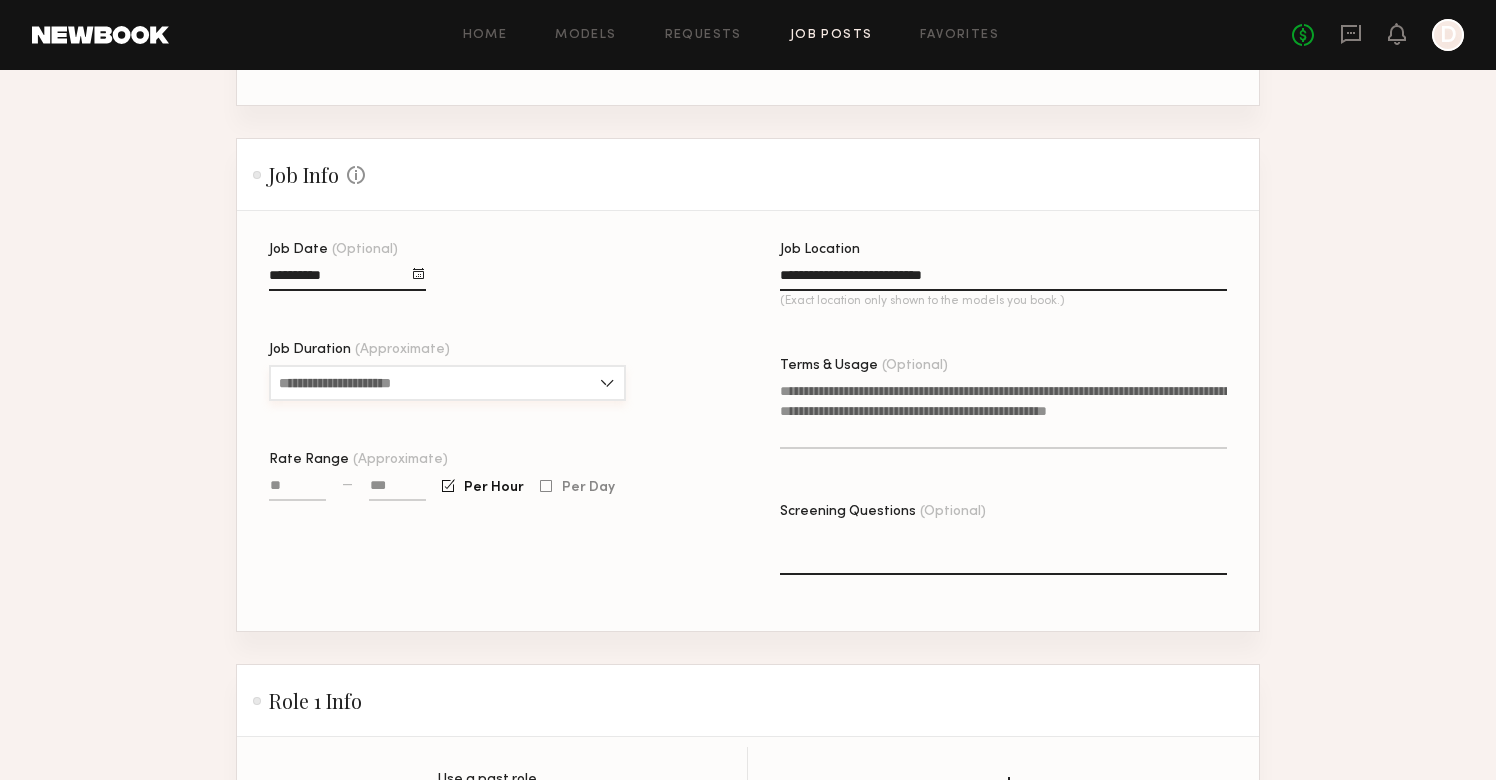 click on "Job Duration (Approximate)" at bounding box center [447, 383] 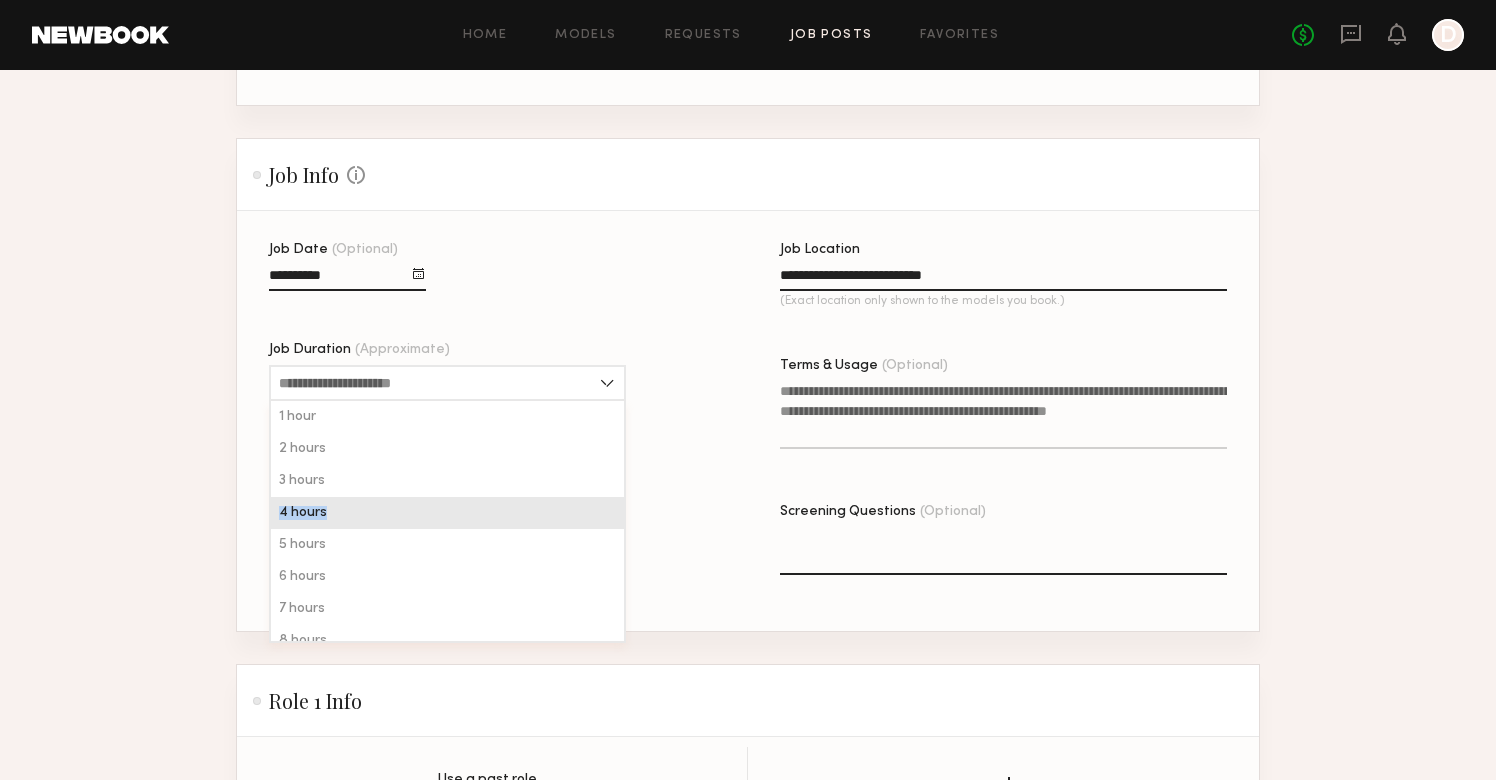 drag, startPoint x: 365, startPoint y: 487, endPoint x: 350, endPoint y: 521, distance: 37.161808 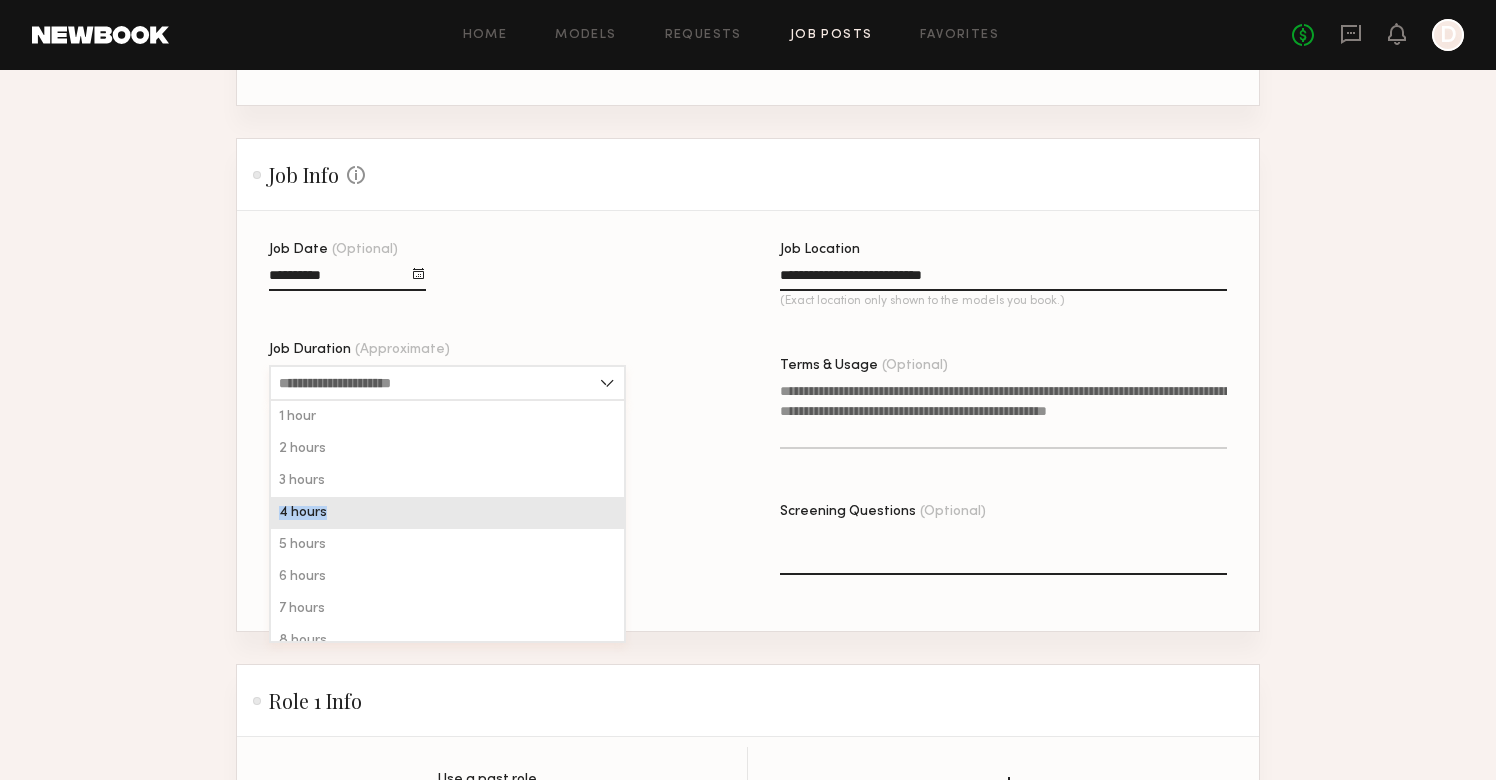 type on "*******" 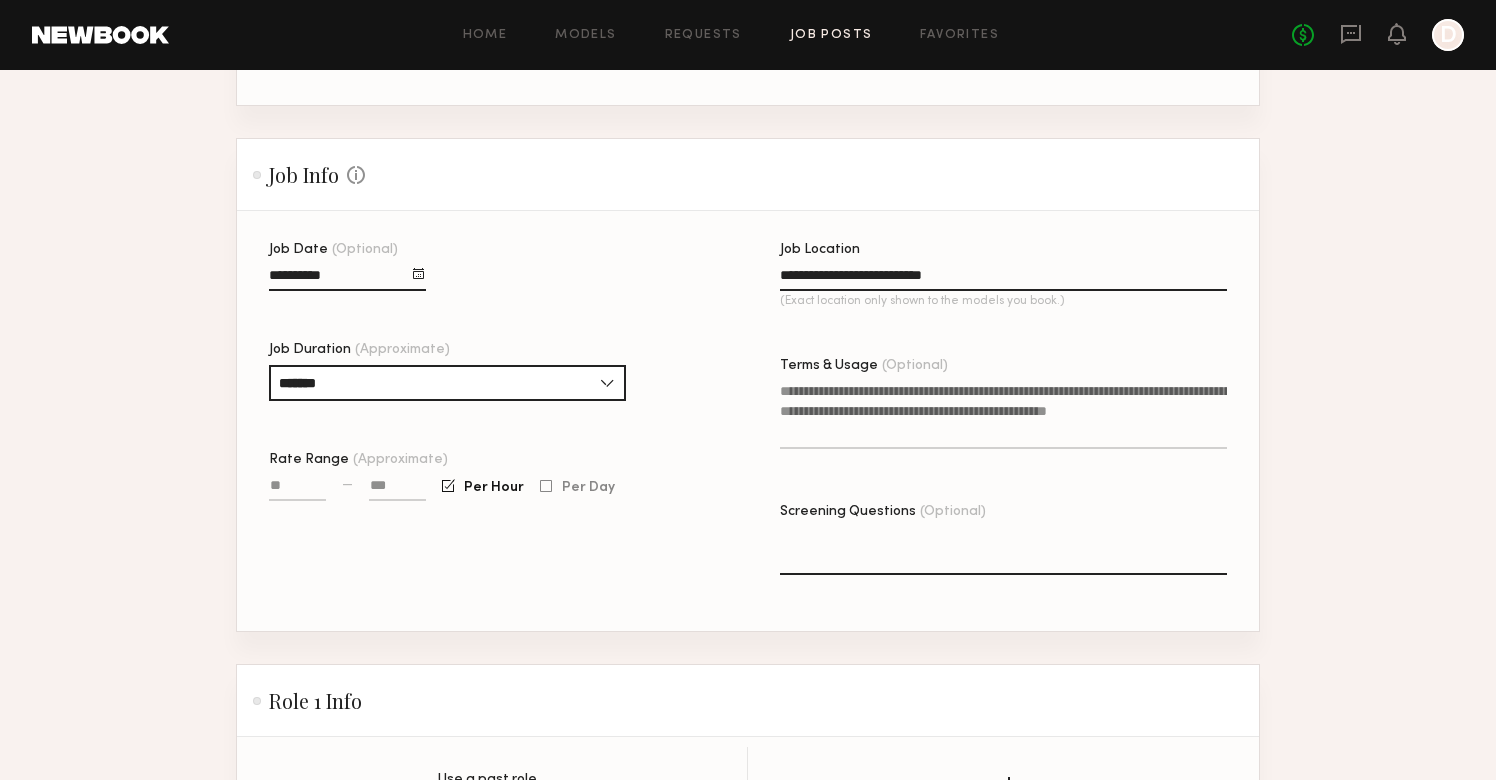 click on "Rate Range (Approximate)" at bounding box center [297, 489] 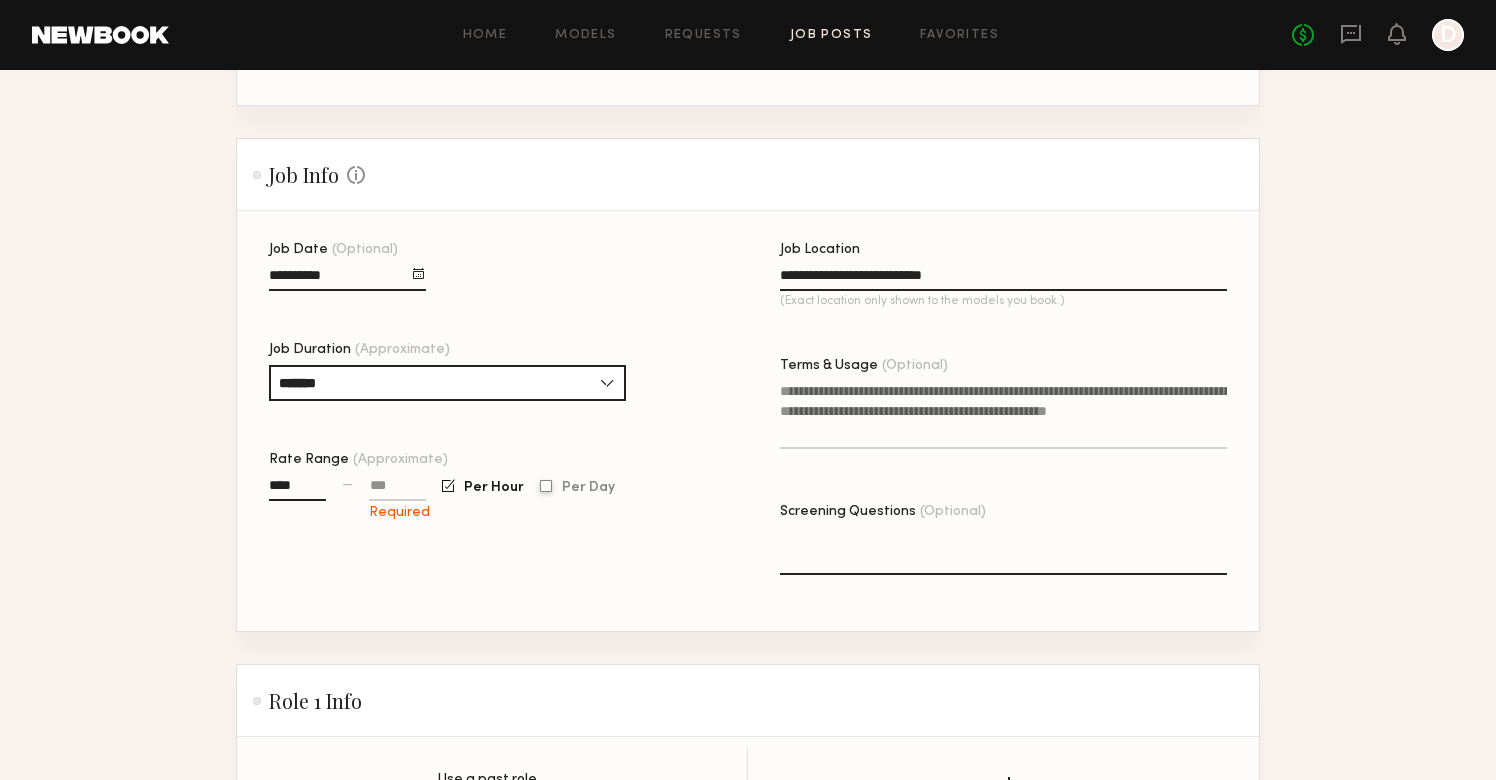 click 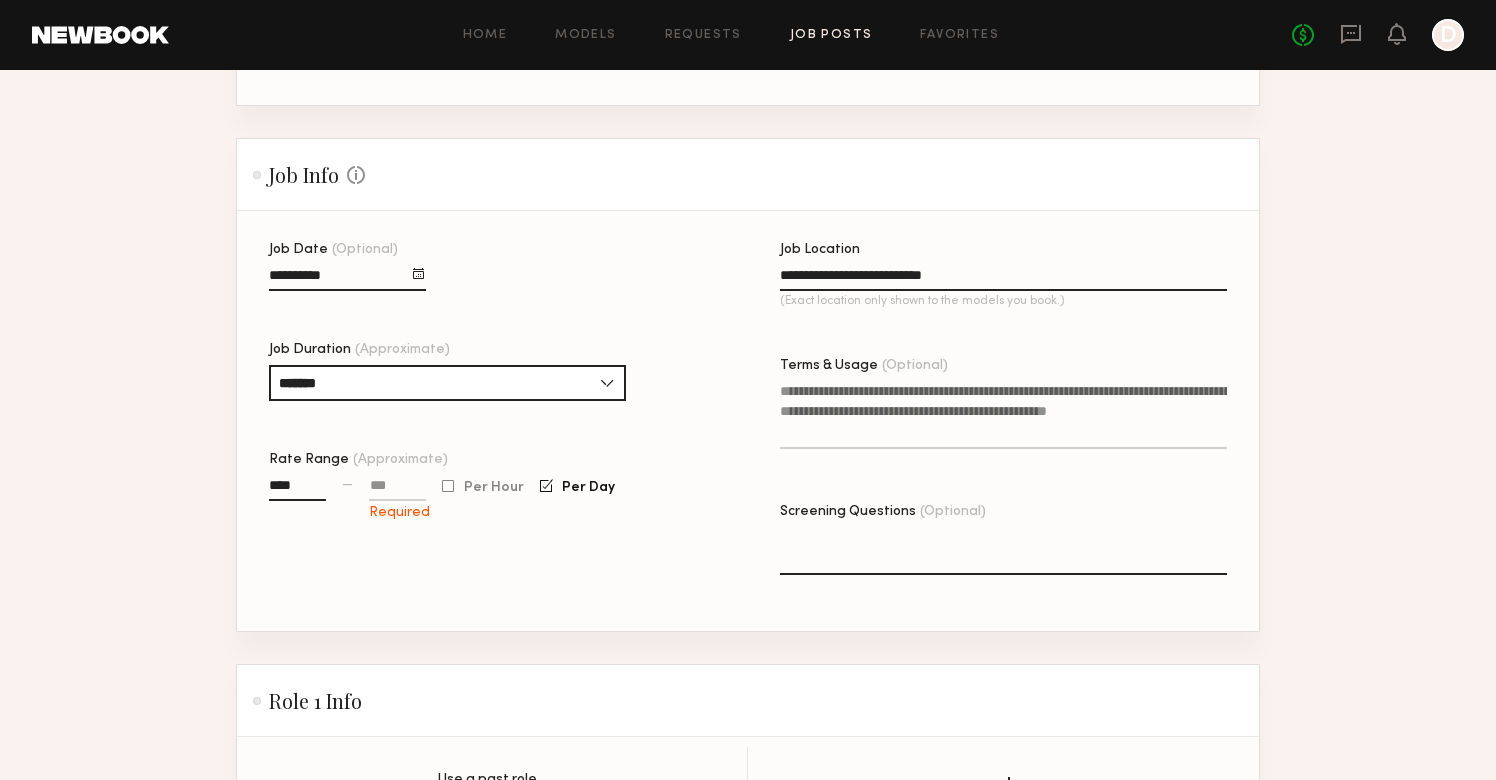 click 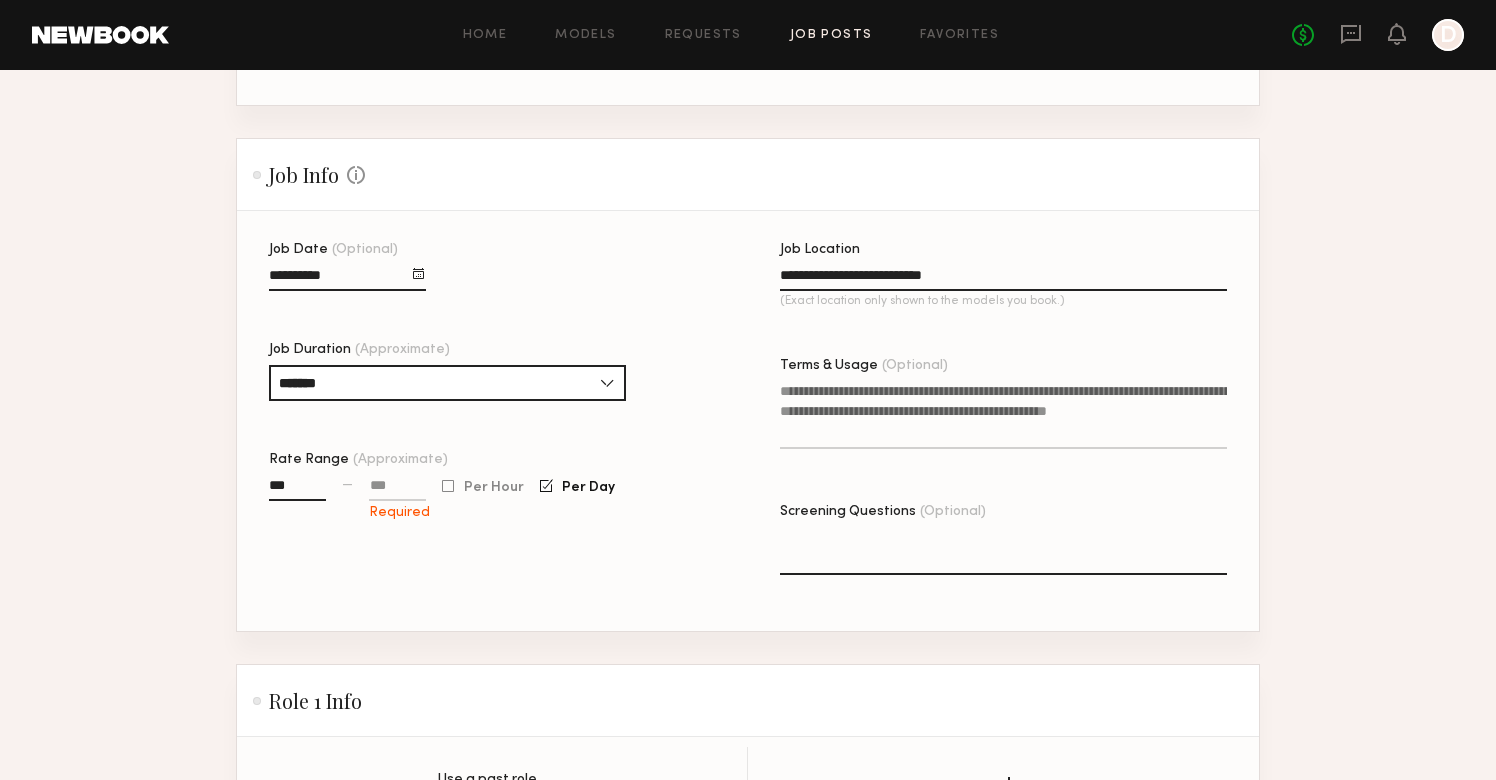 type on "***" 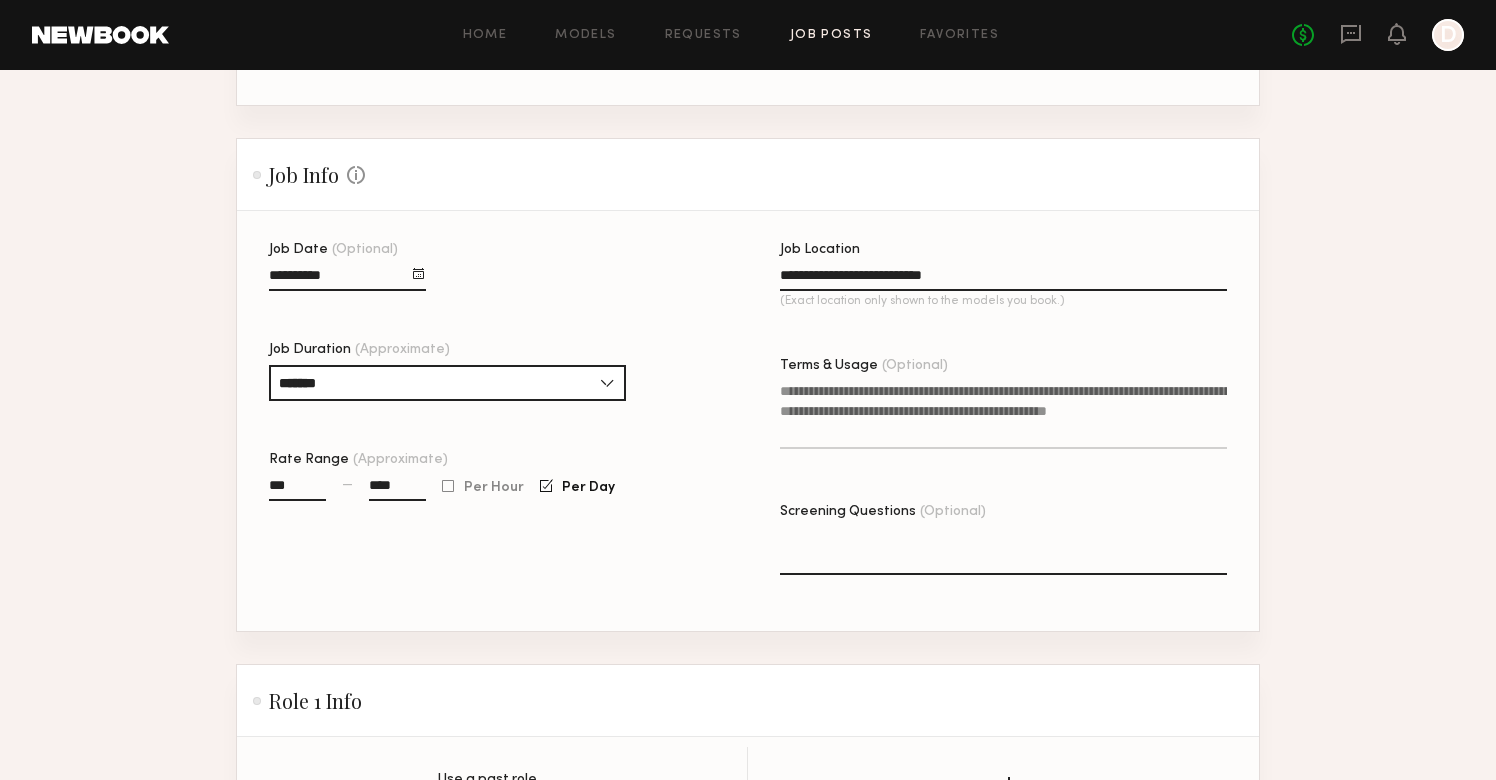type on "****" 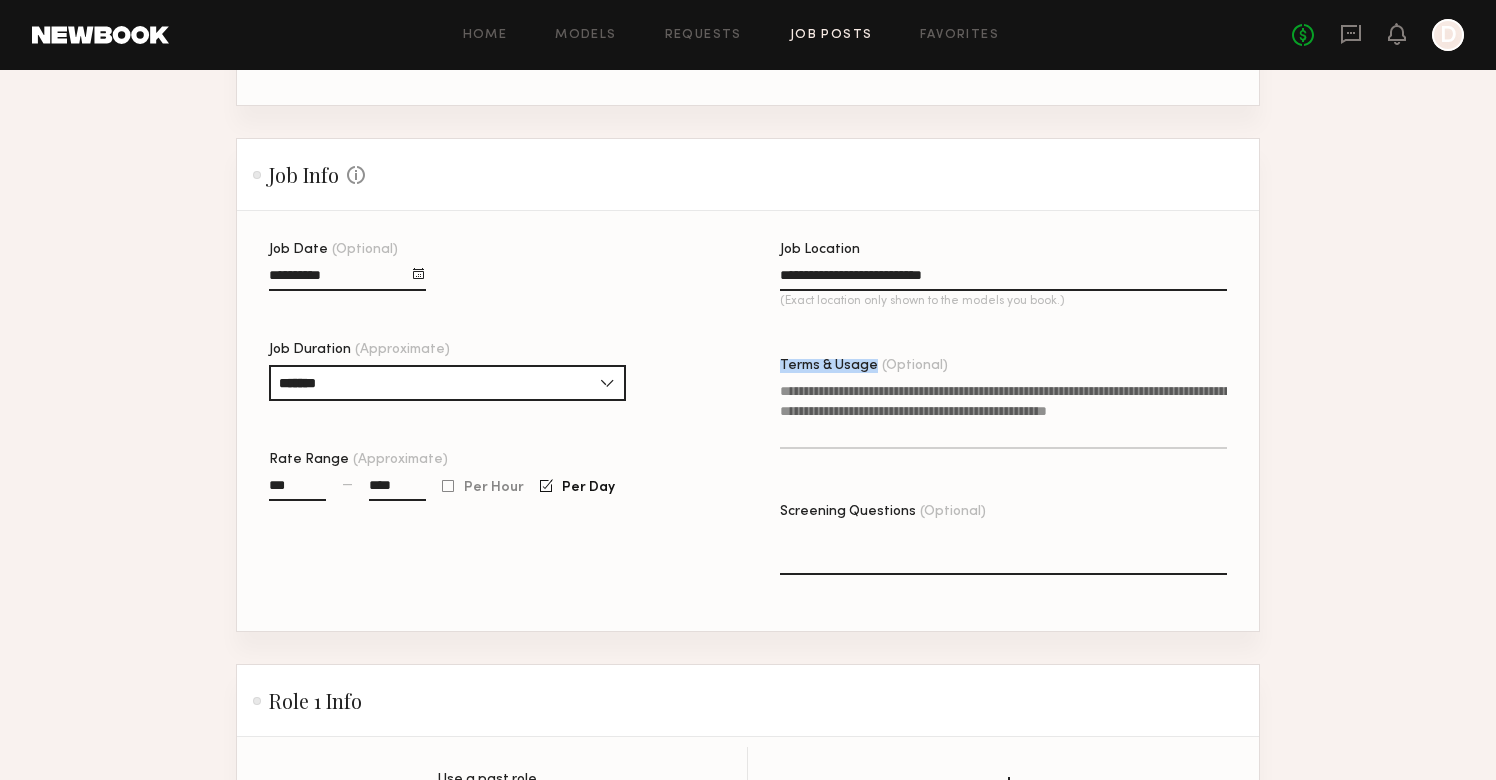 drag, startPoint x: 781, startPoint y: 365, endPoint x: 873, endPoint y: 366, distance: 92.00543 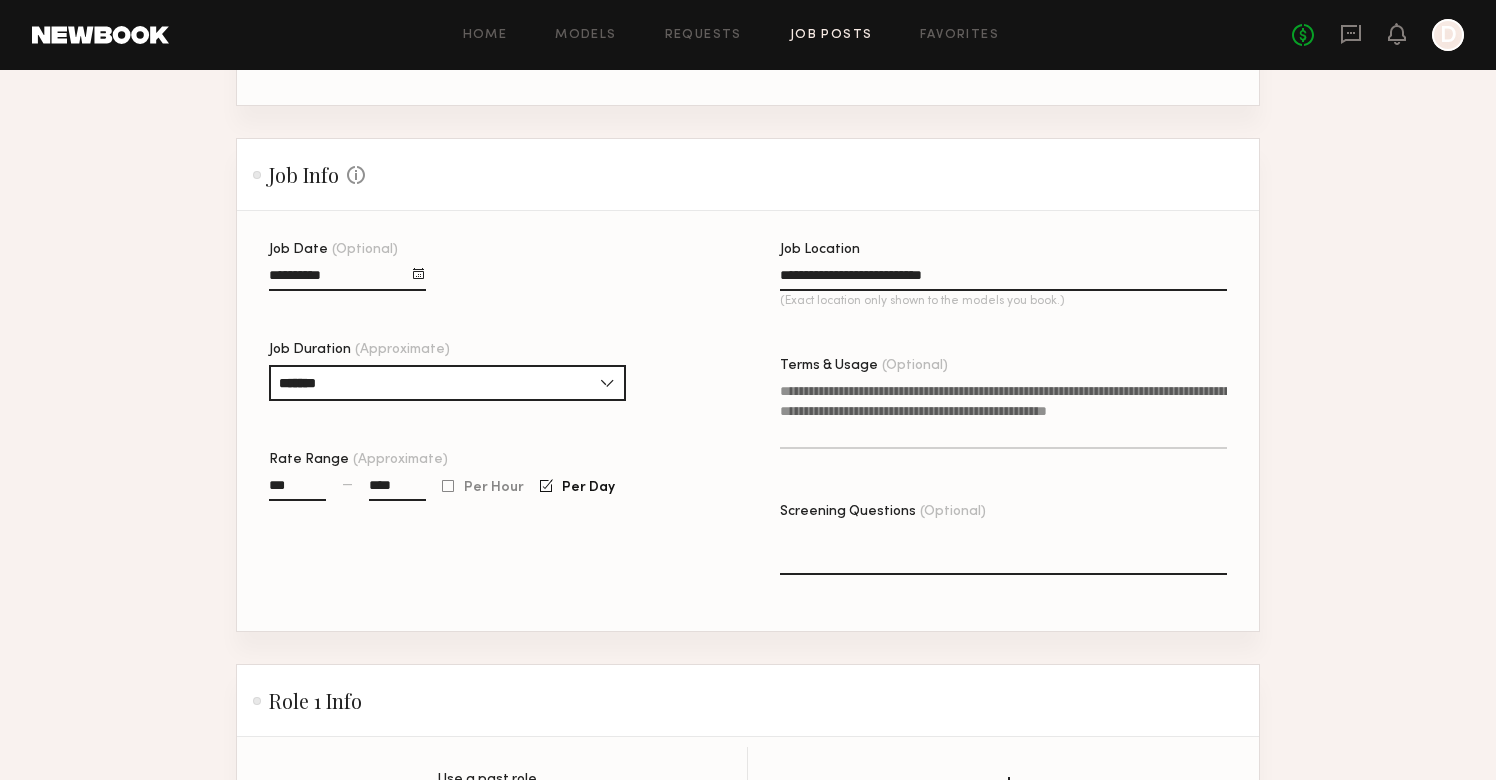 drag, startPoint x: 829, startPoint y: 437, endPoint x: 783, endPoint y: 396, distance: 61.6198 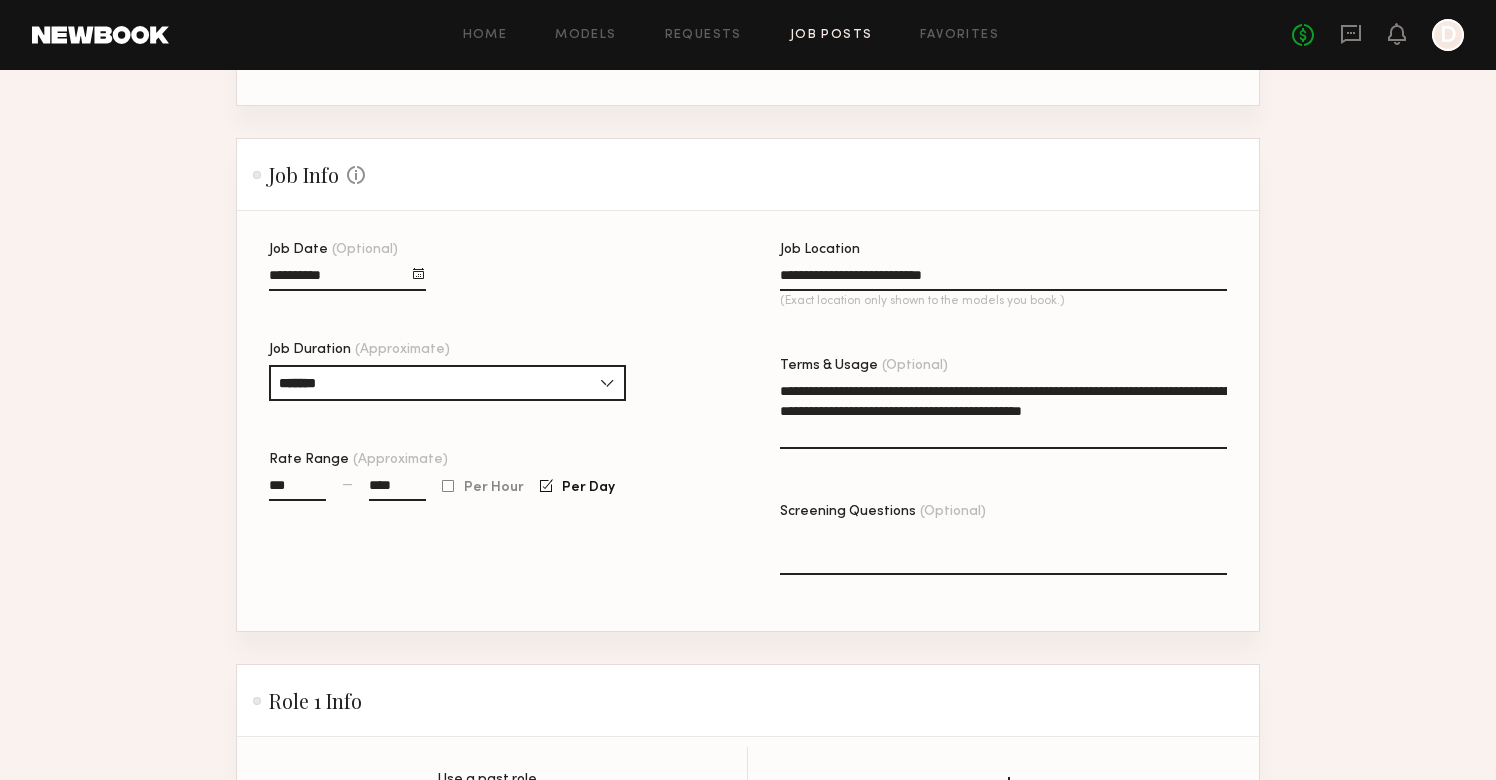 type on "**********" 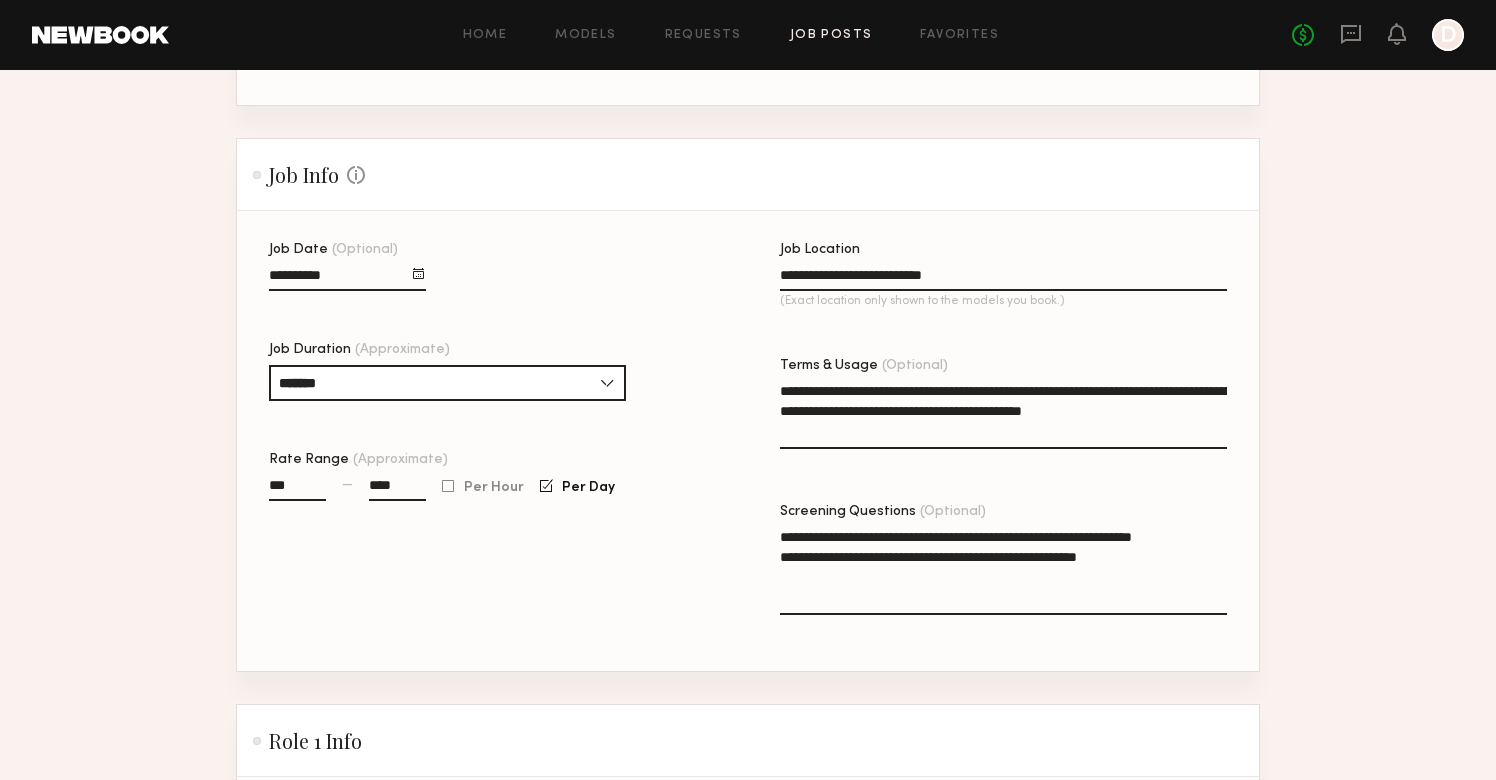 paste on "**********" 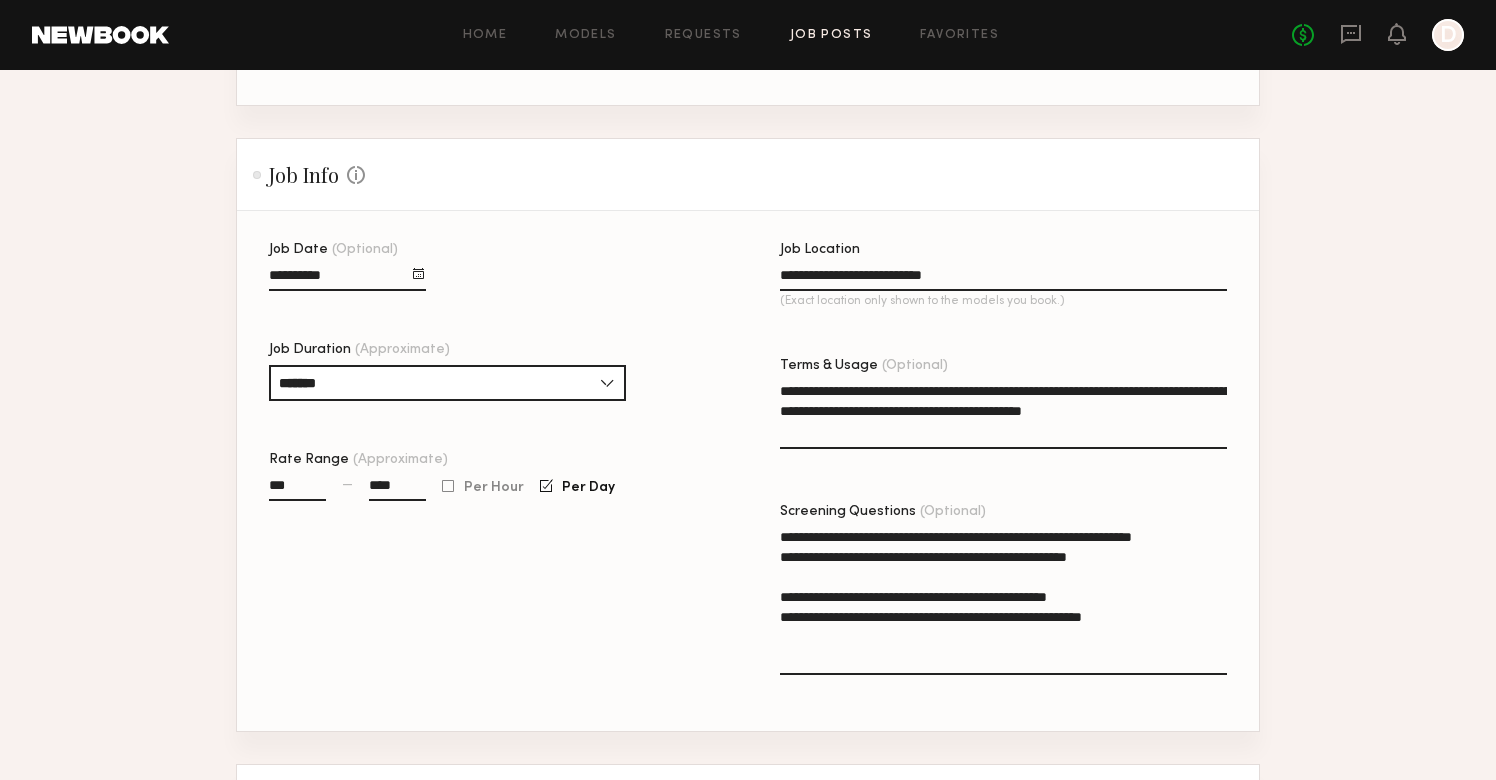 paste on "**********" 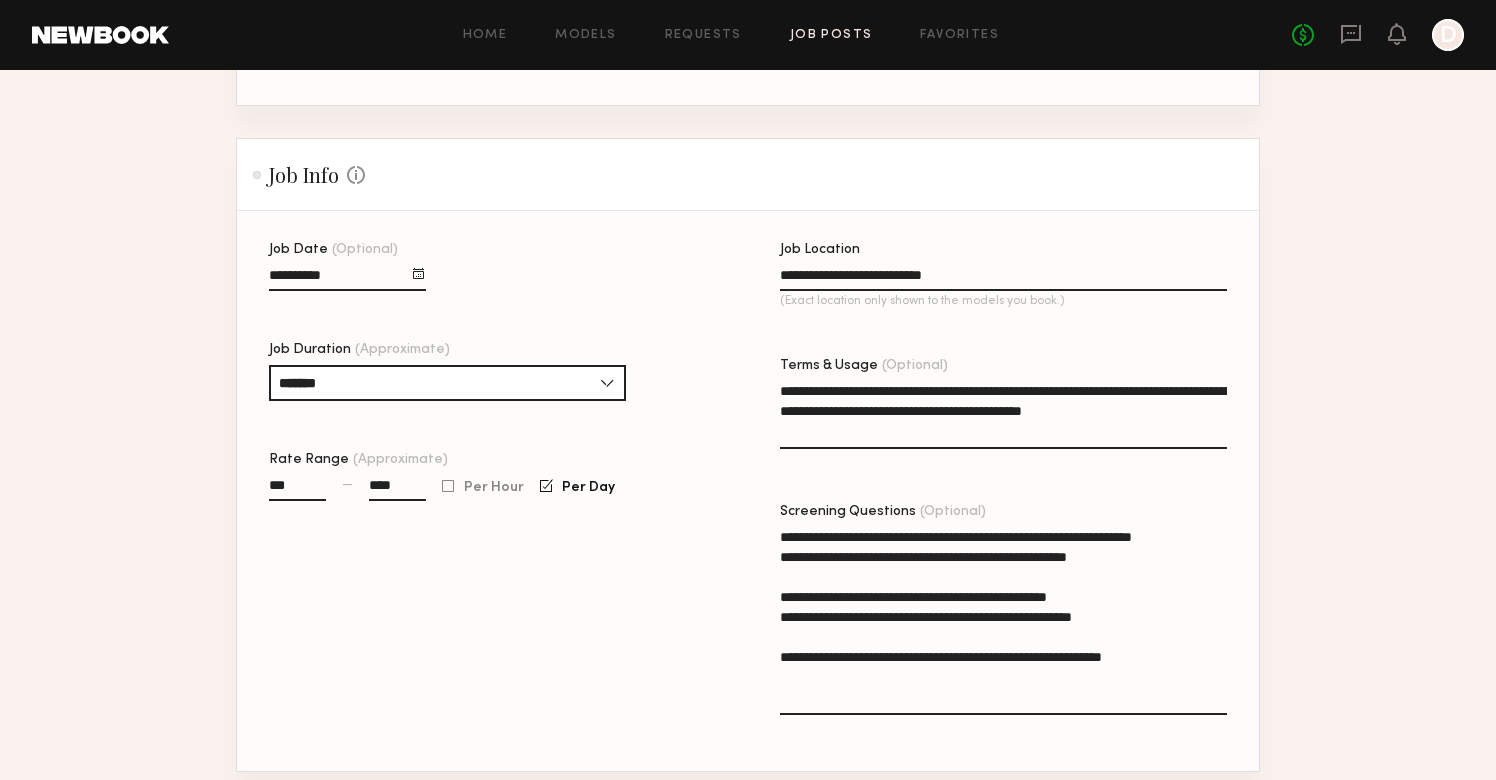 paste on "**********" 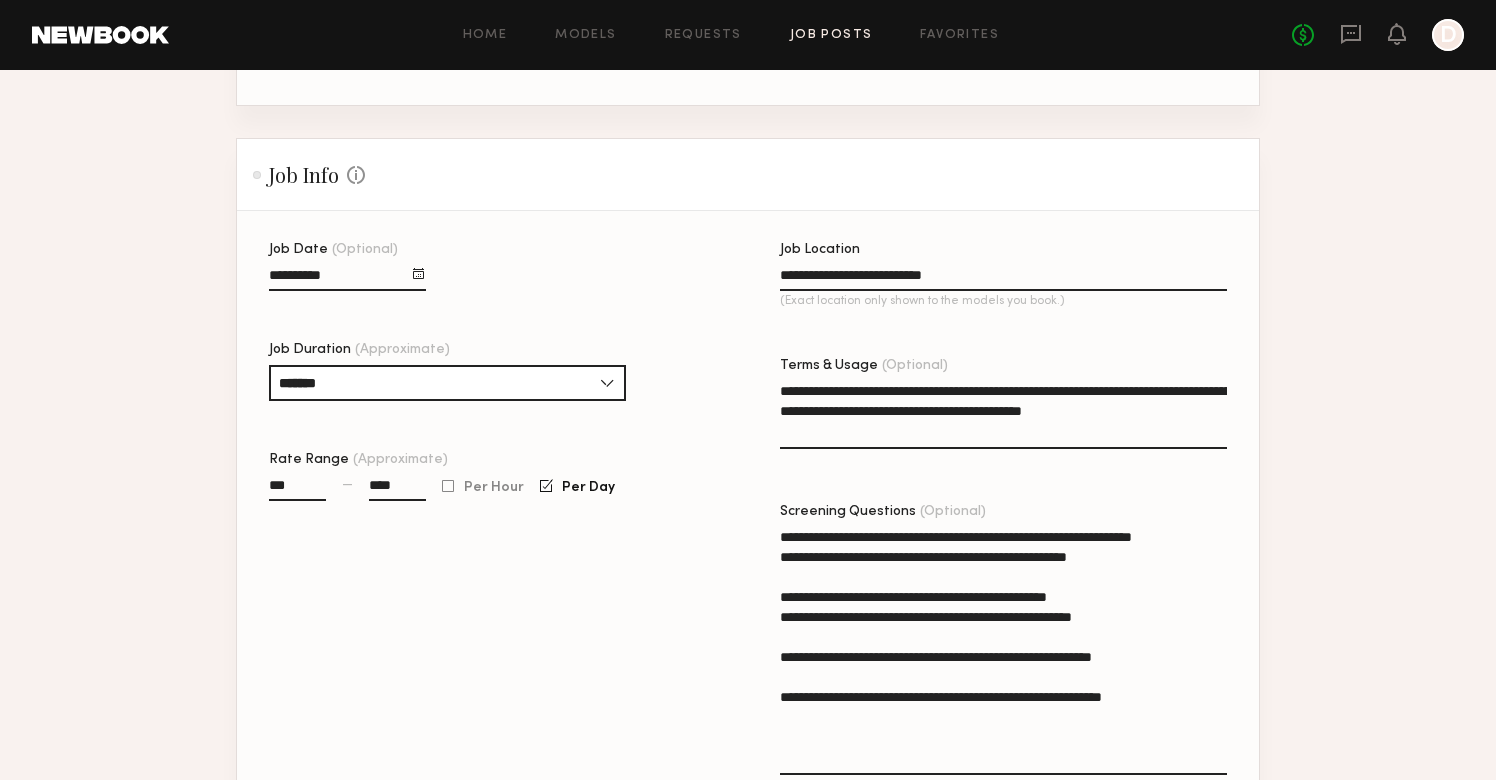 paste on "**********" 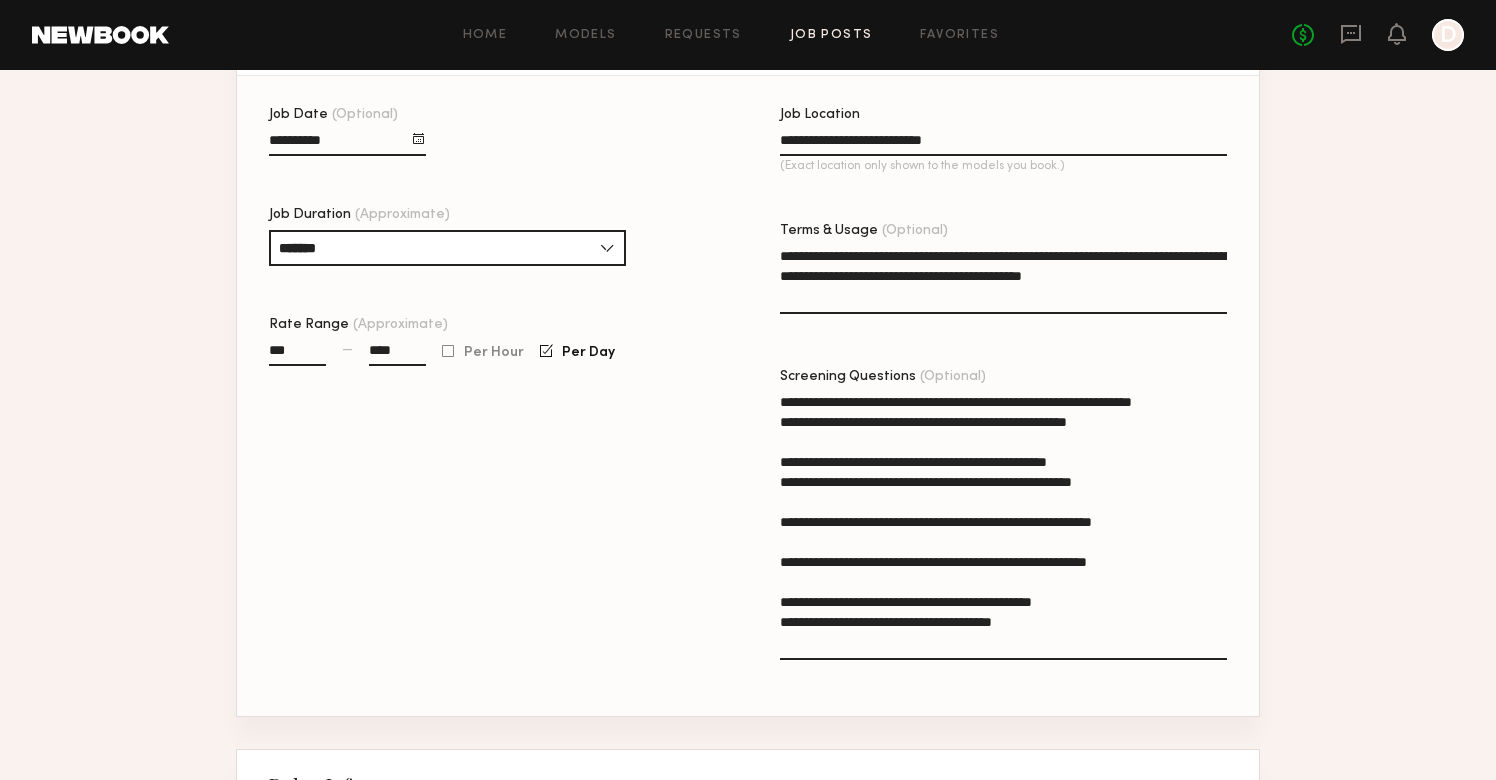 scroll, scrollTop: 689, scrollLeft: 0, axis: vertical 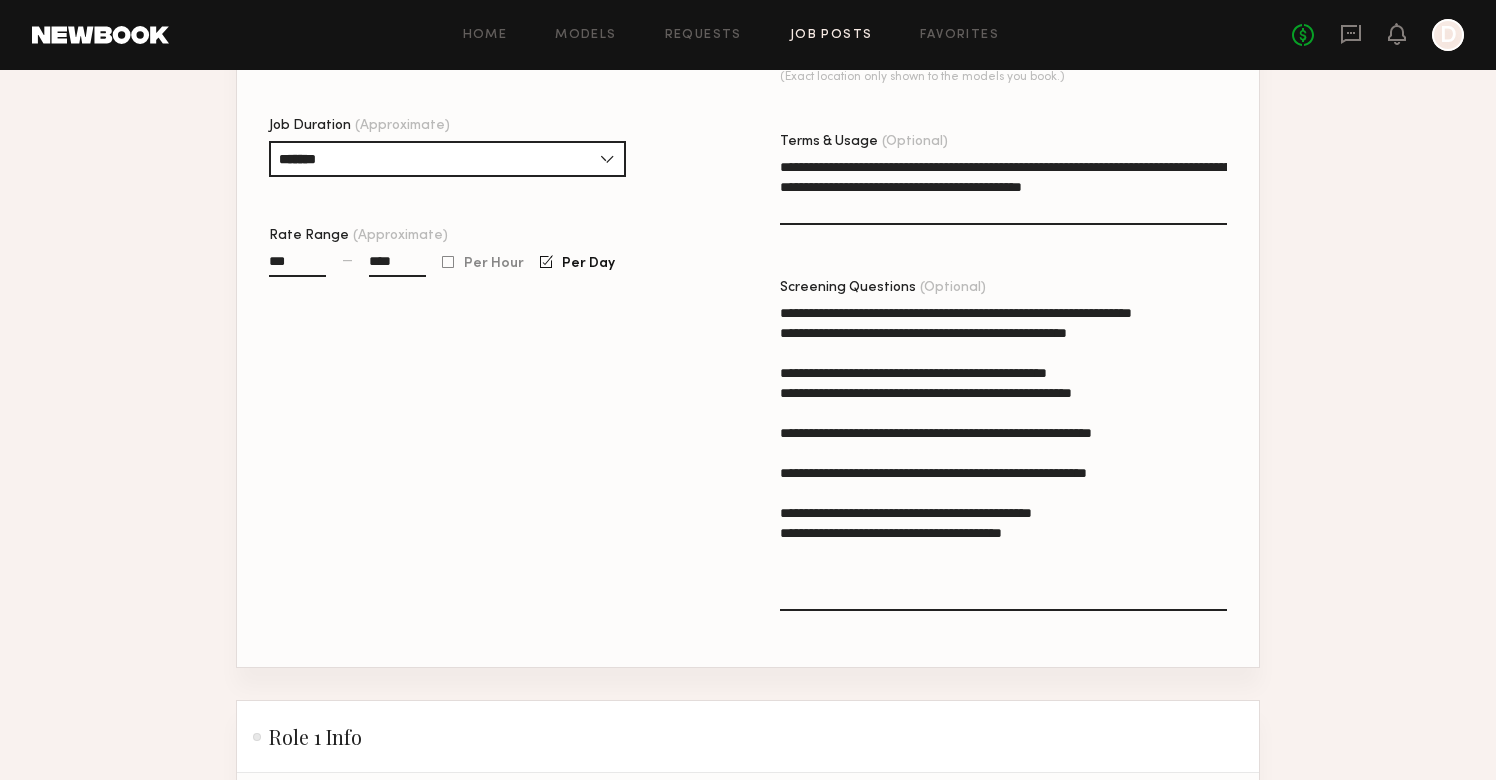 paste on "**********" 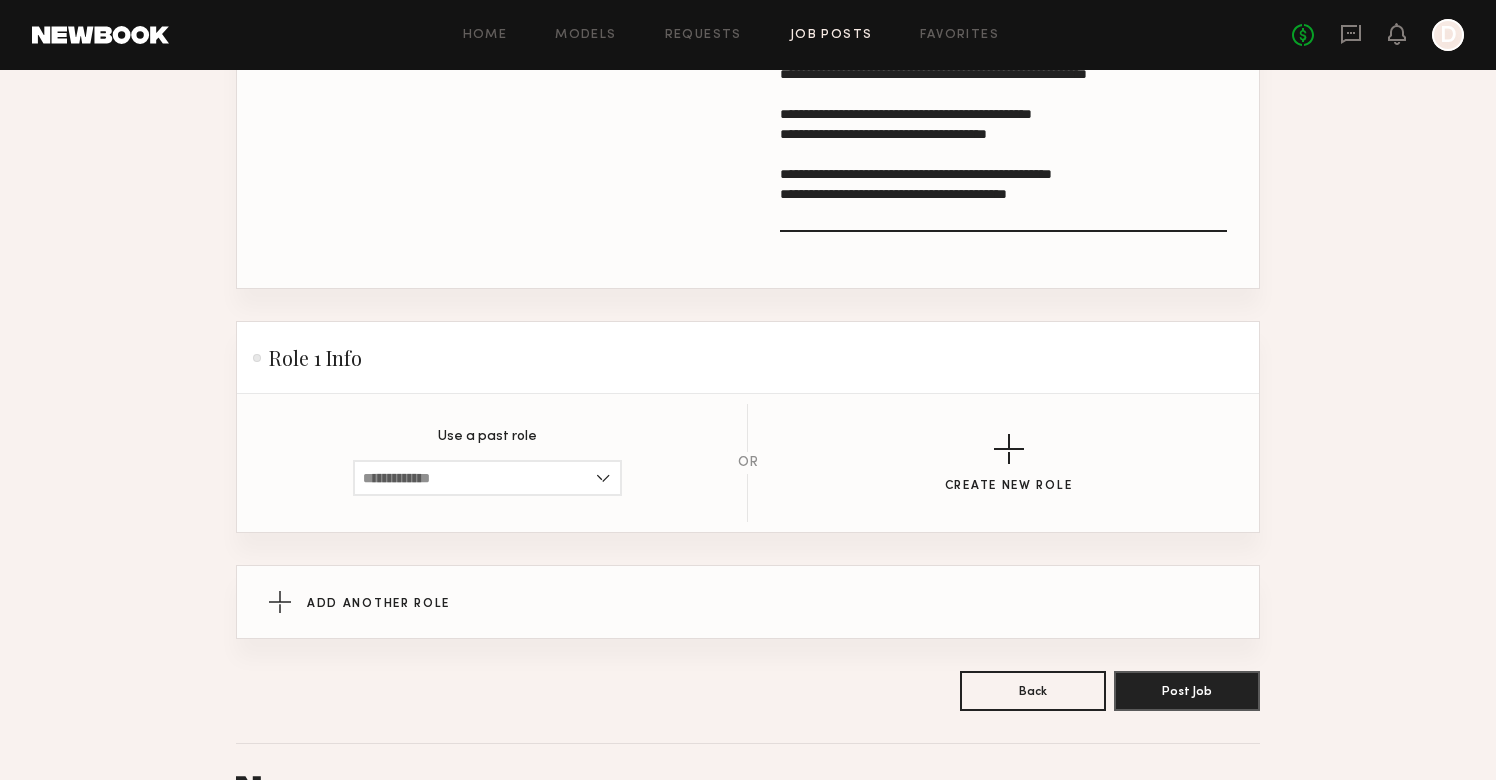 scroll, scrollTop: 1080, scrollLeft: 0, axis: vertical 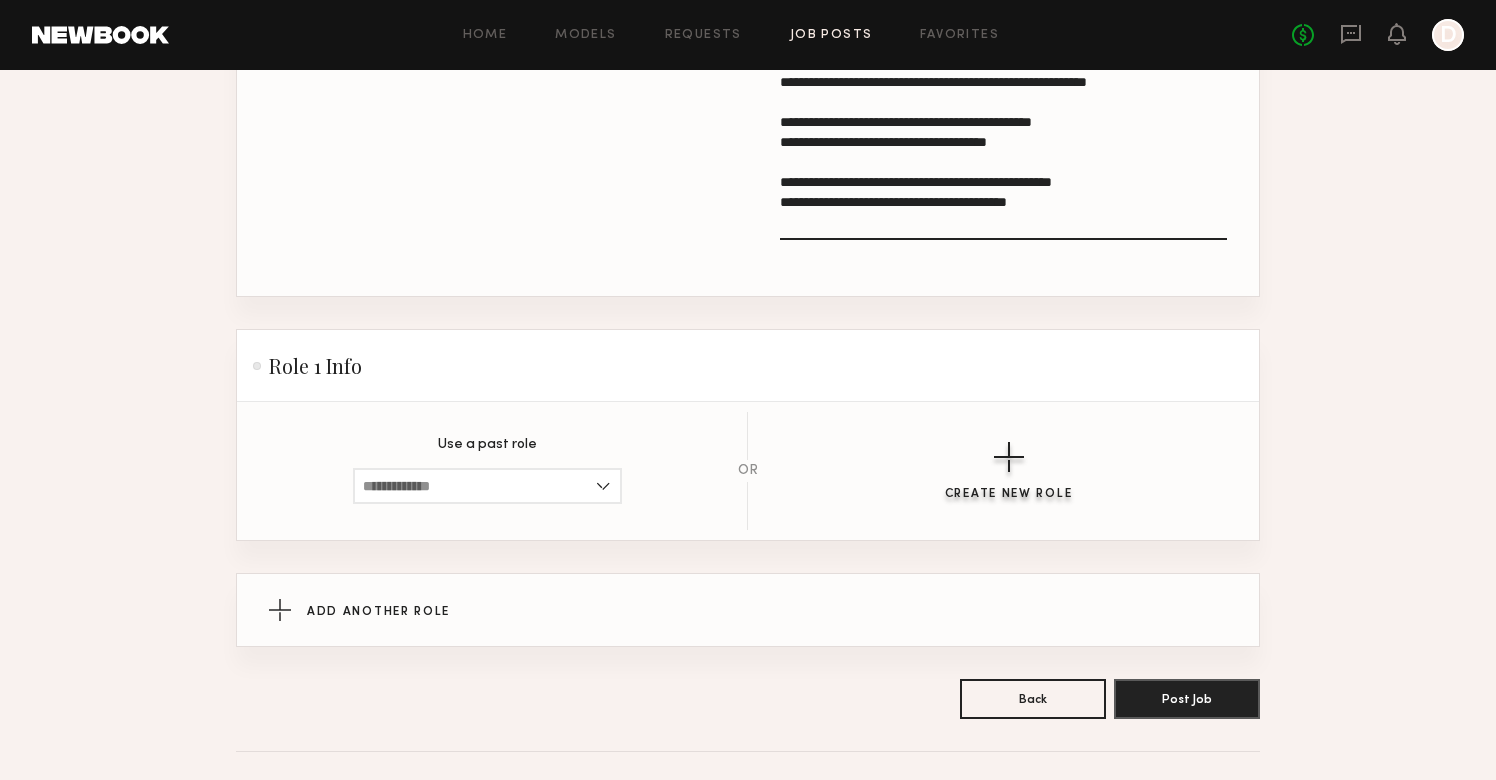 type on "**********" 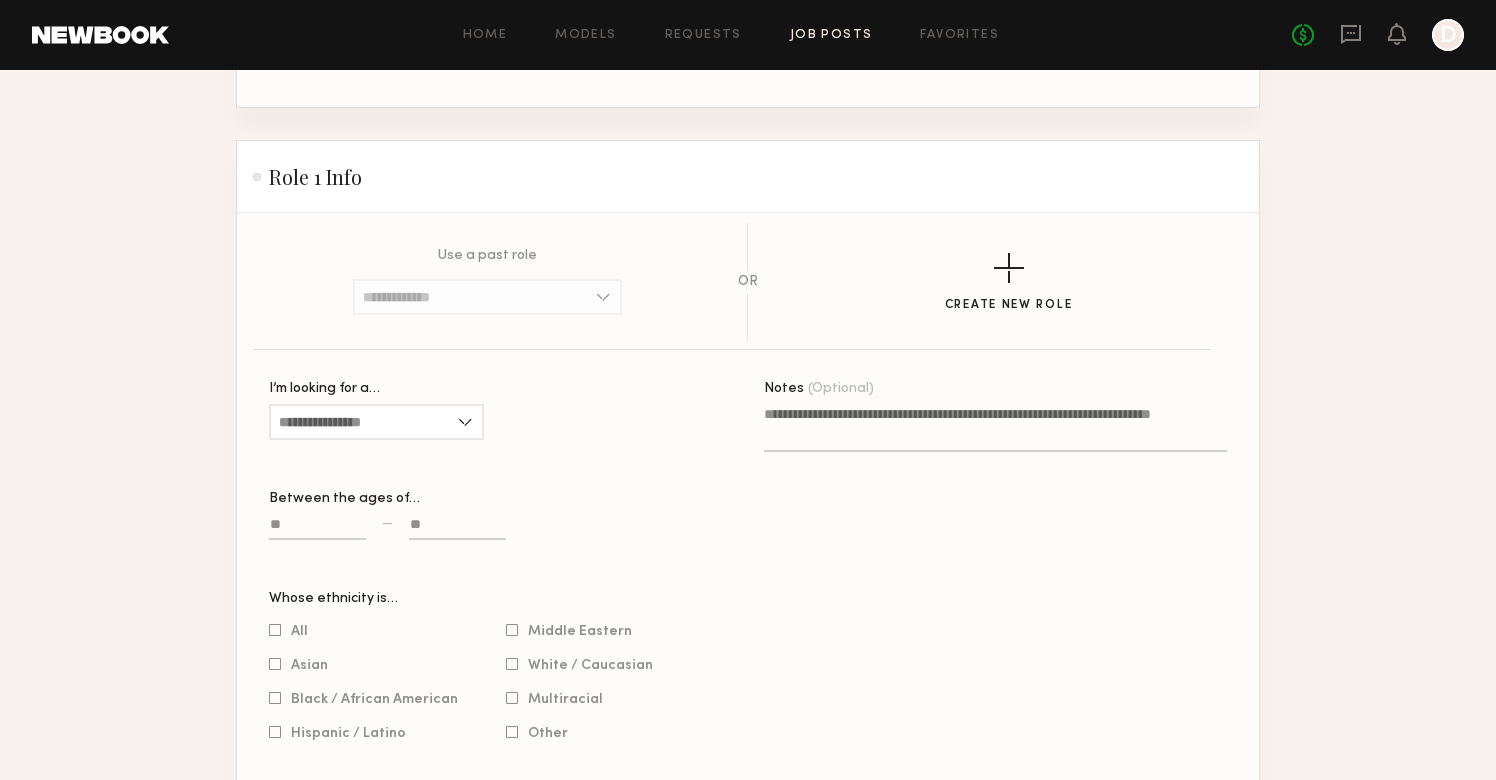 scroll, scrollTop: 1268, scrollLeft: 0, axis: vertical 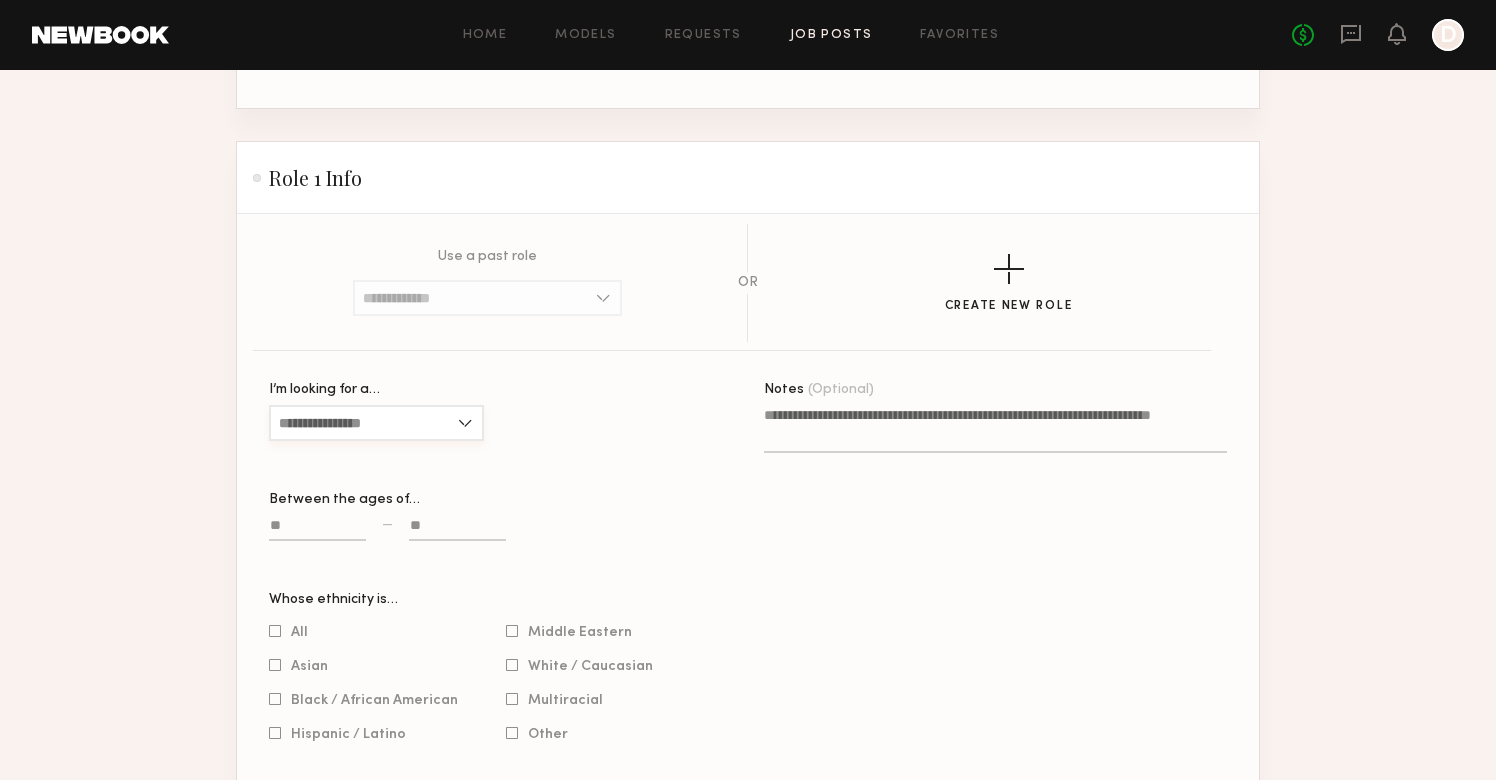 click on "I’m looking for a…" at bounding box center (376, 423) 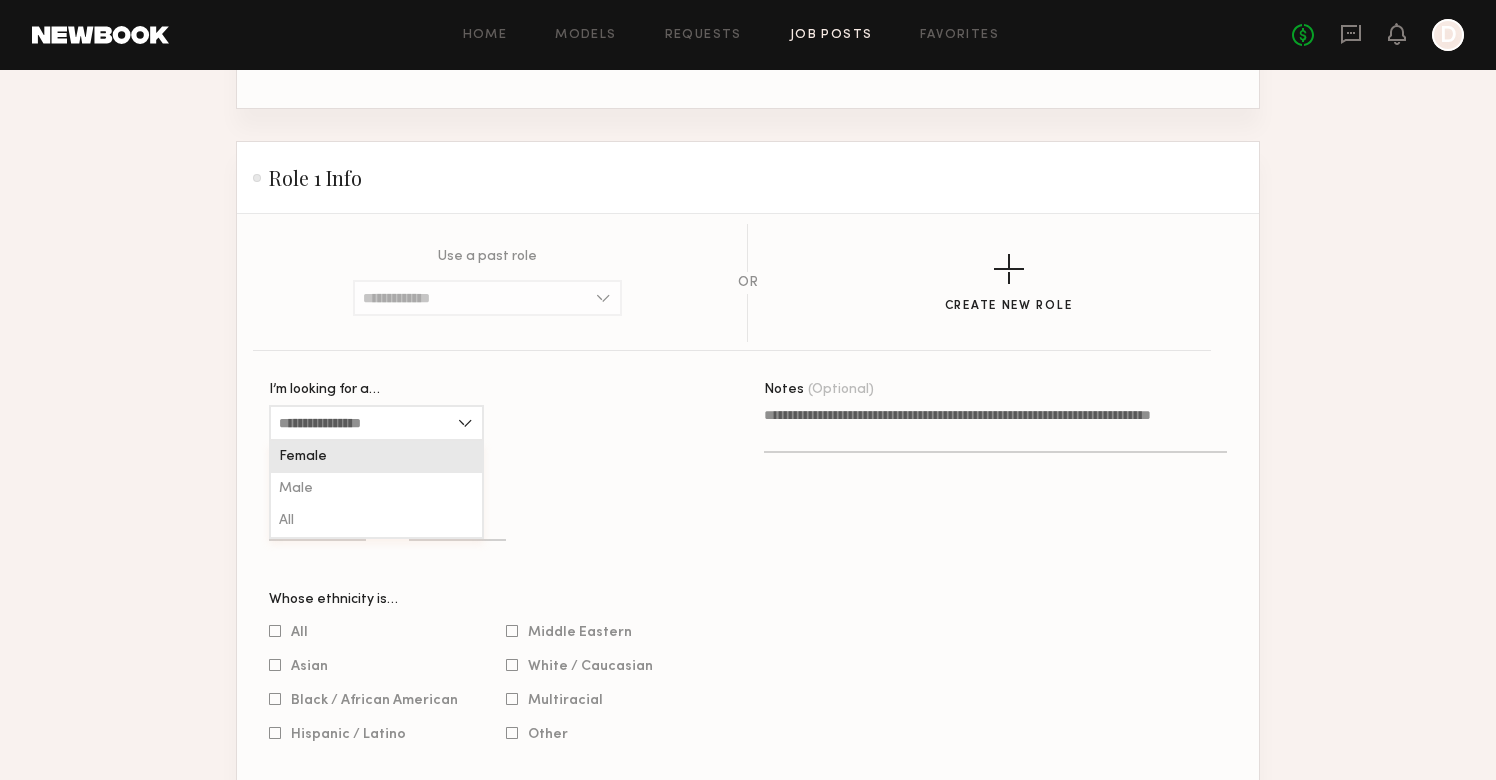 click on "Female" 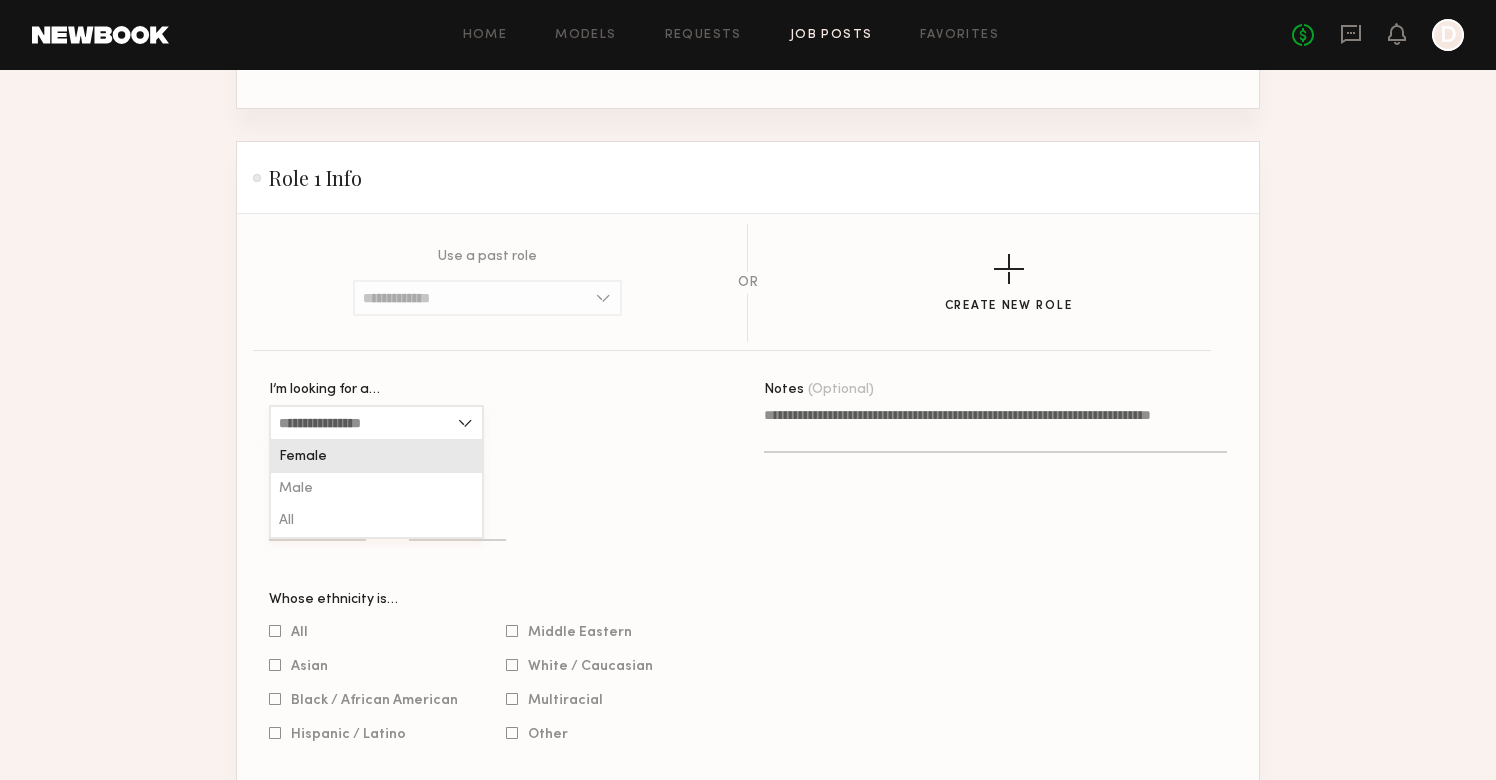 type on "******" 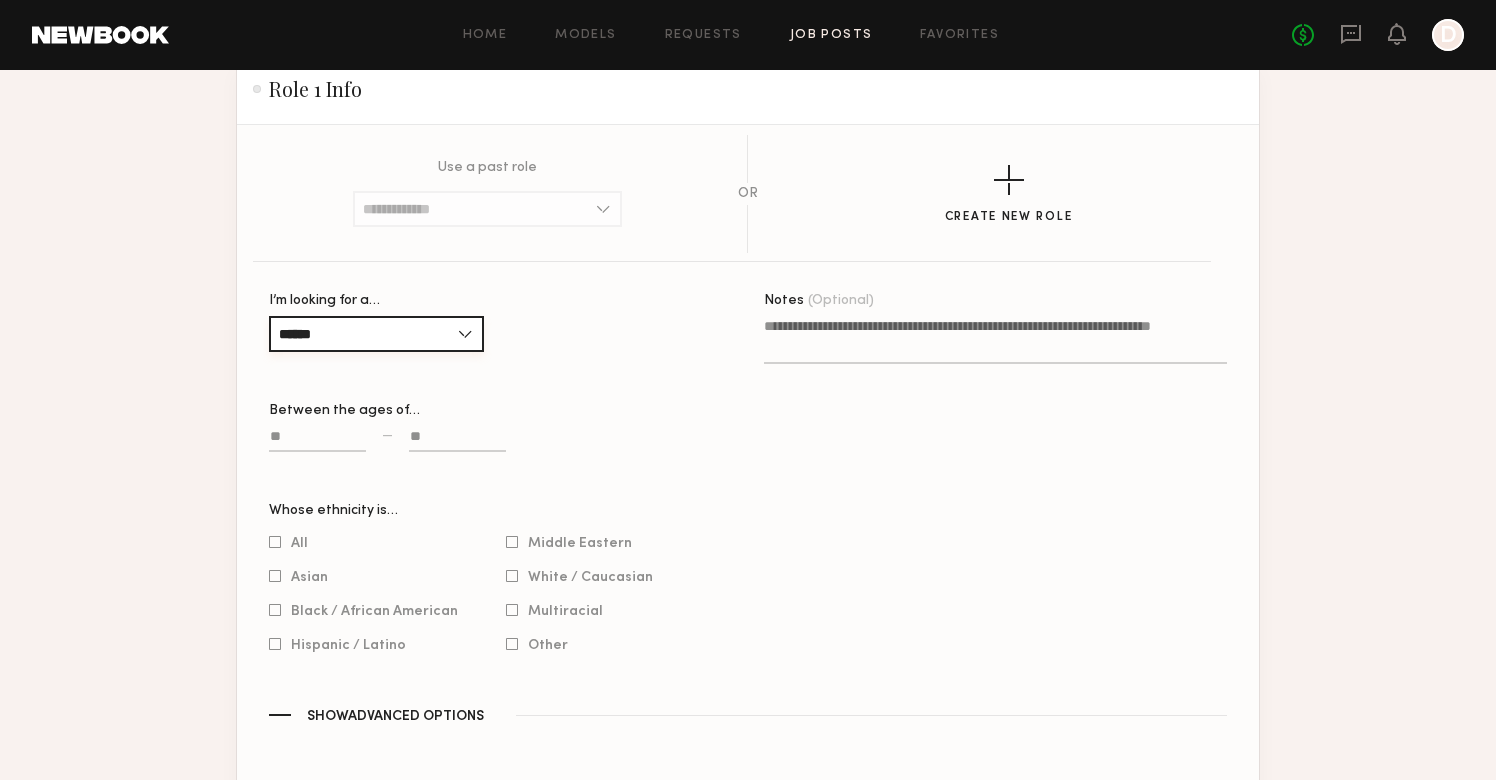 scroll, scrollTop: 1364, scrollLeft: 0, axis: vertical 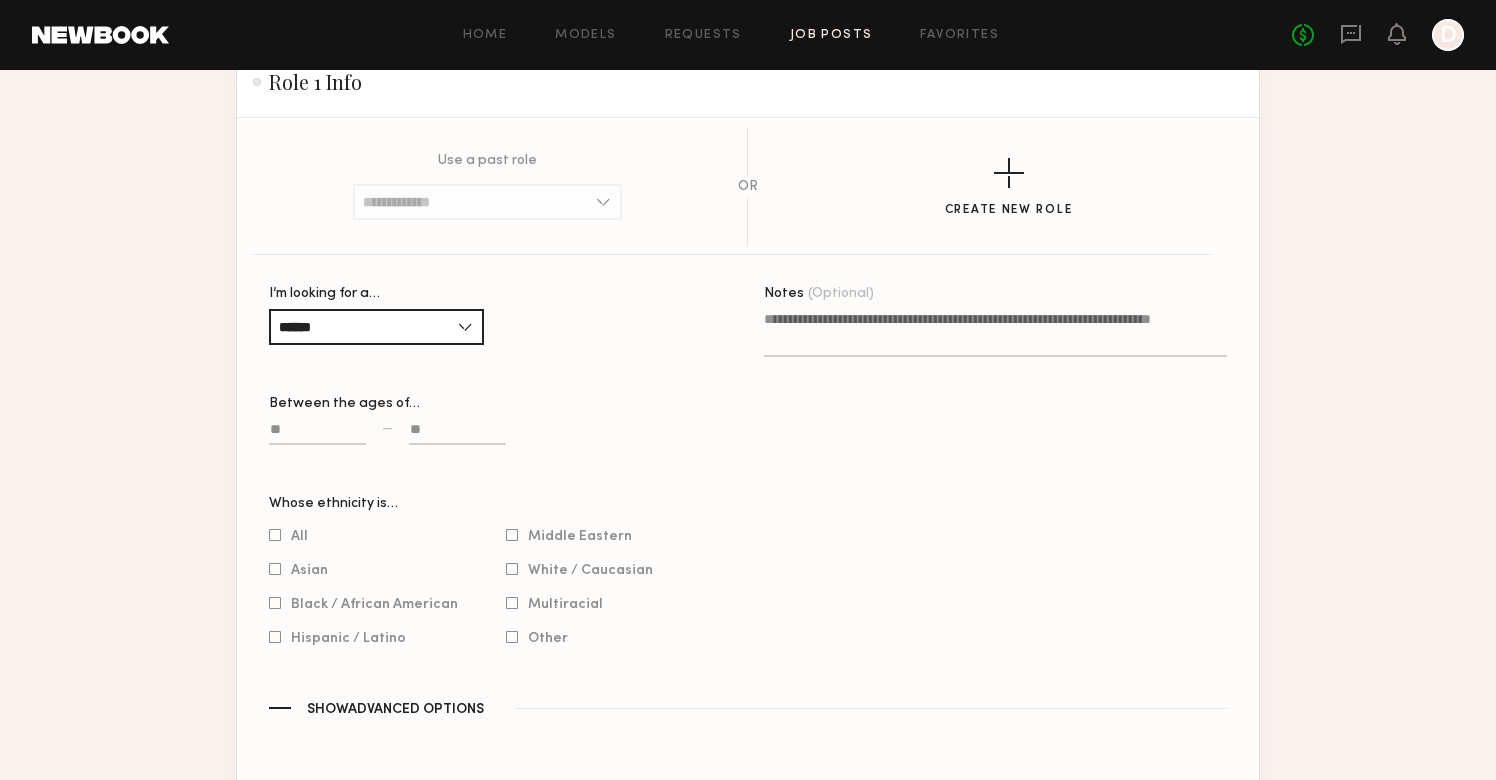click 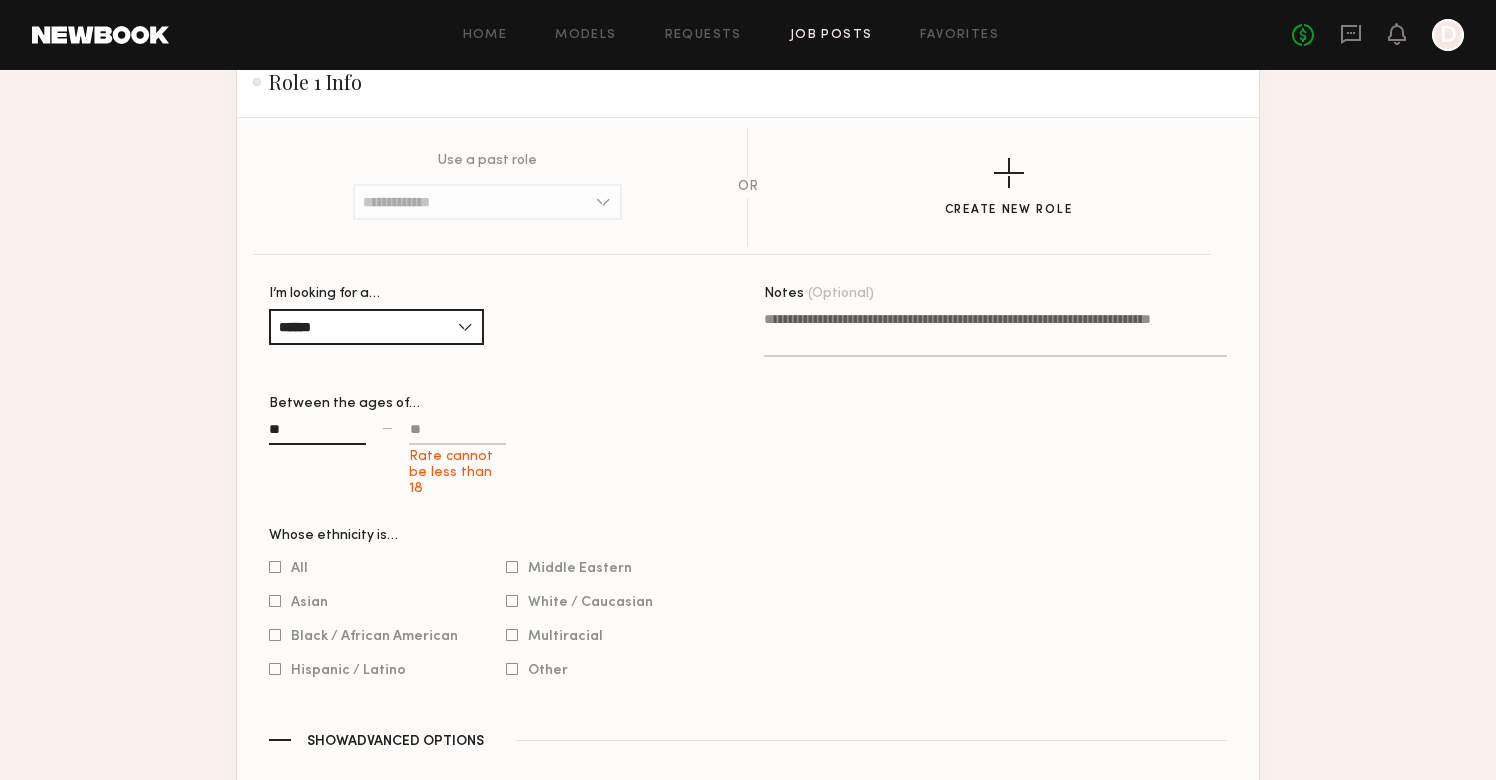 type on "**" 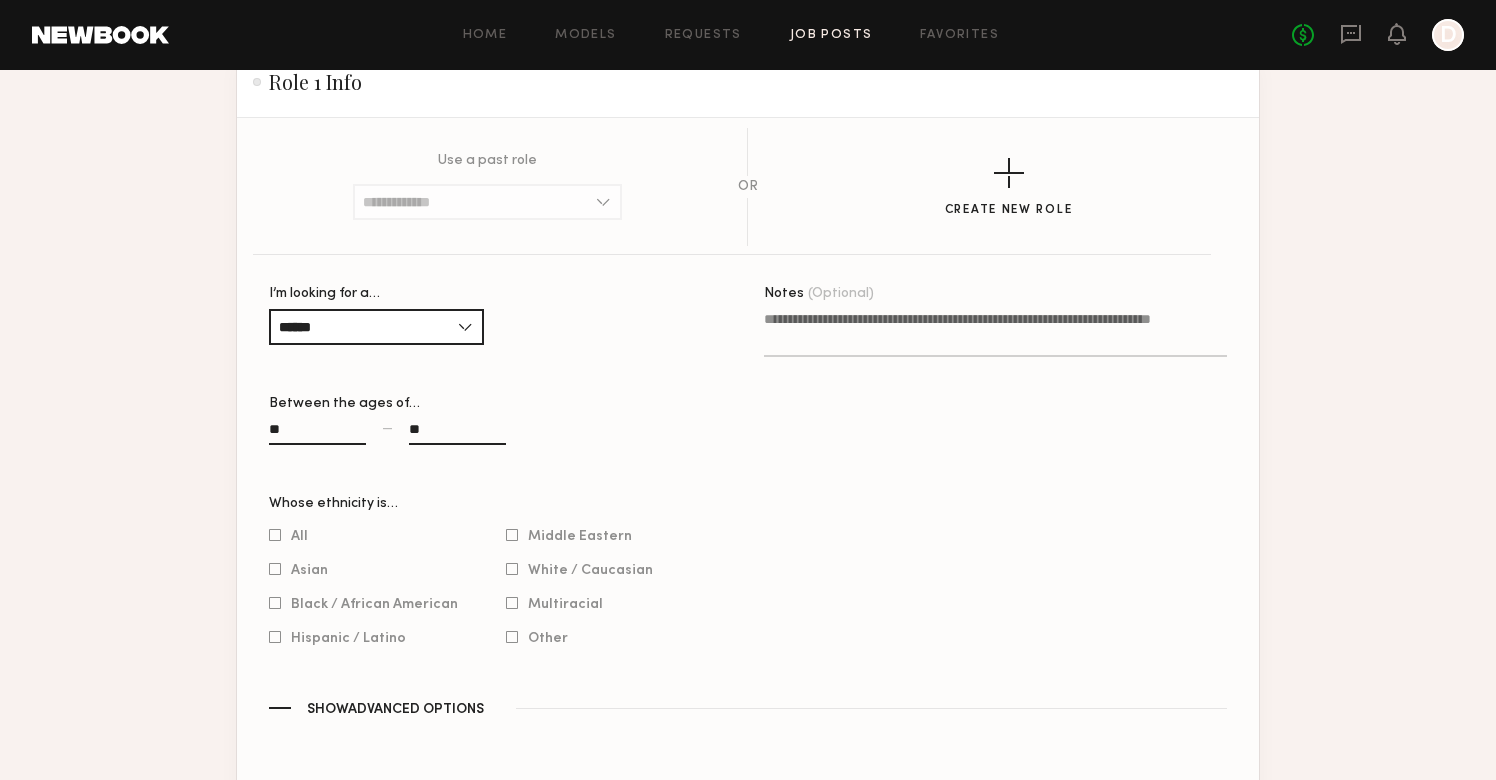 type on "**" 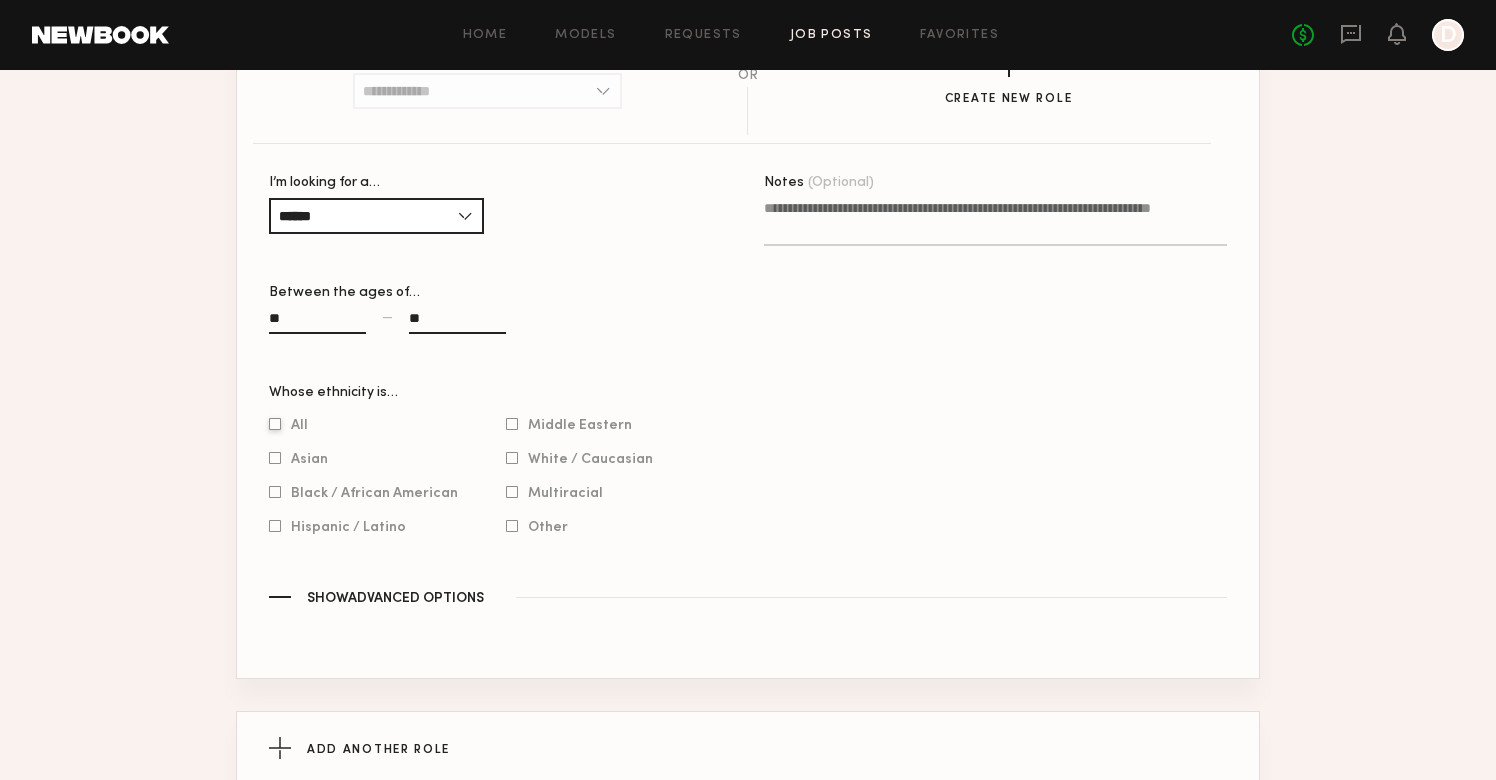 scroll, scrollTop: 1487, scrollLeft: 0, axis: vertical 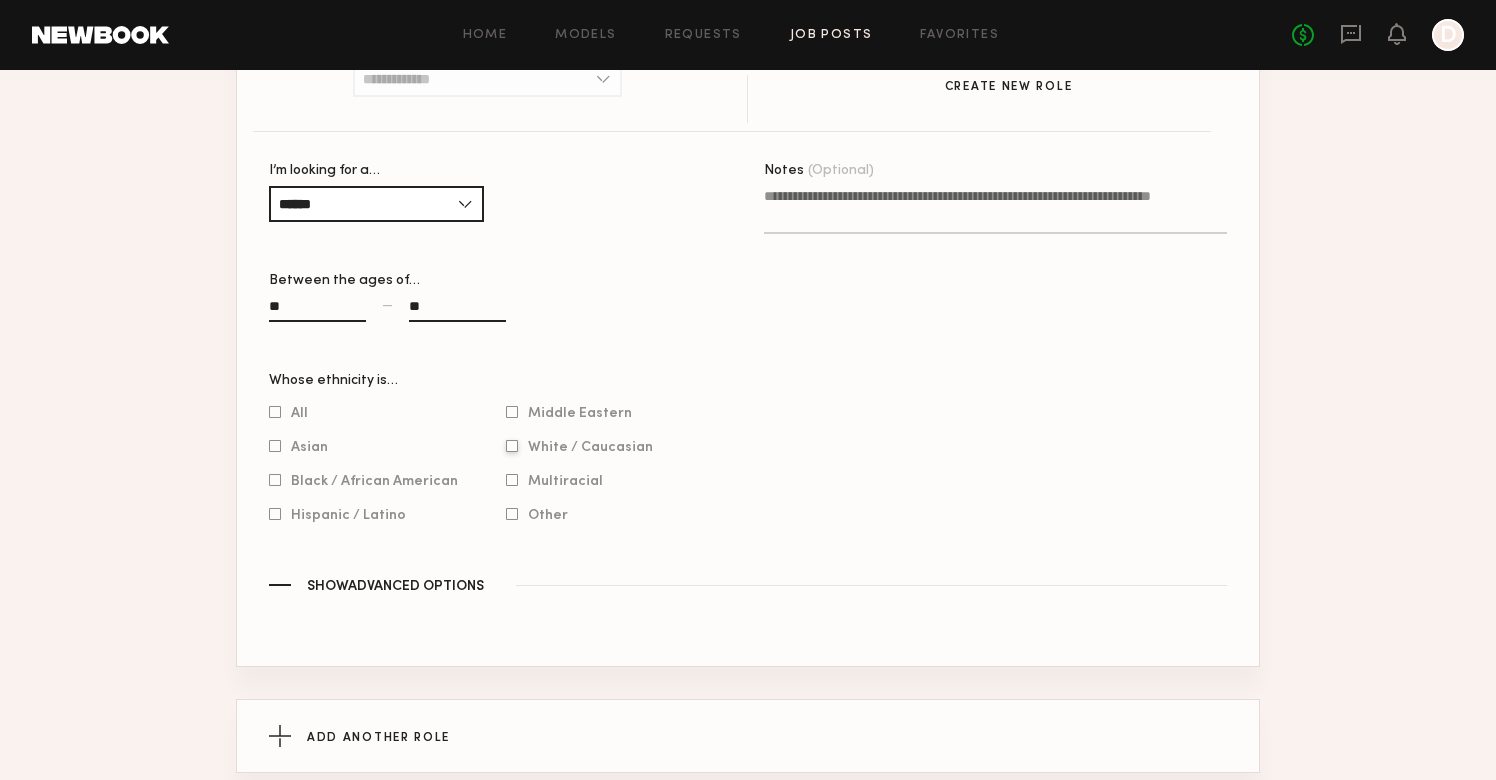 click 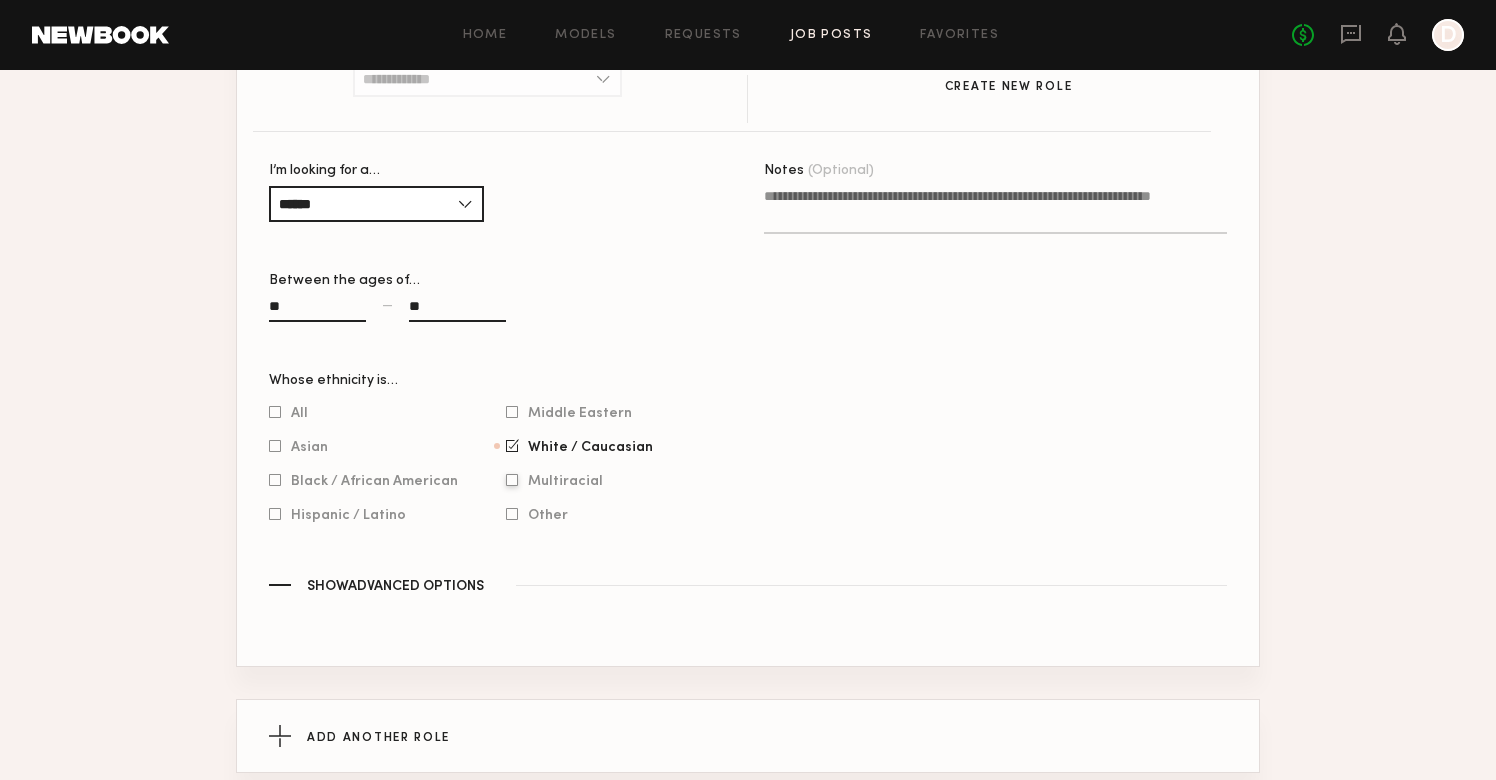 click 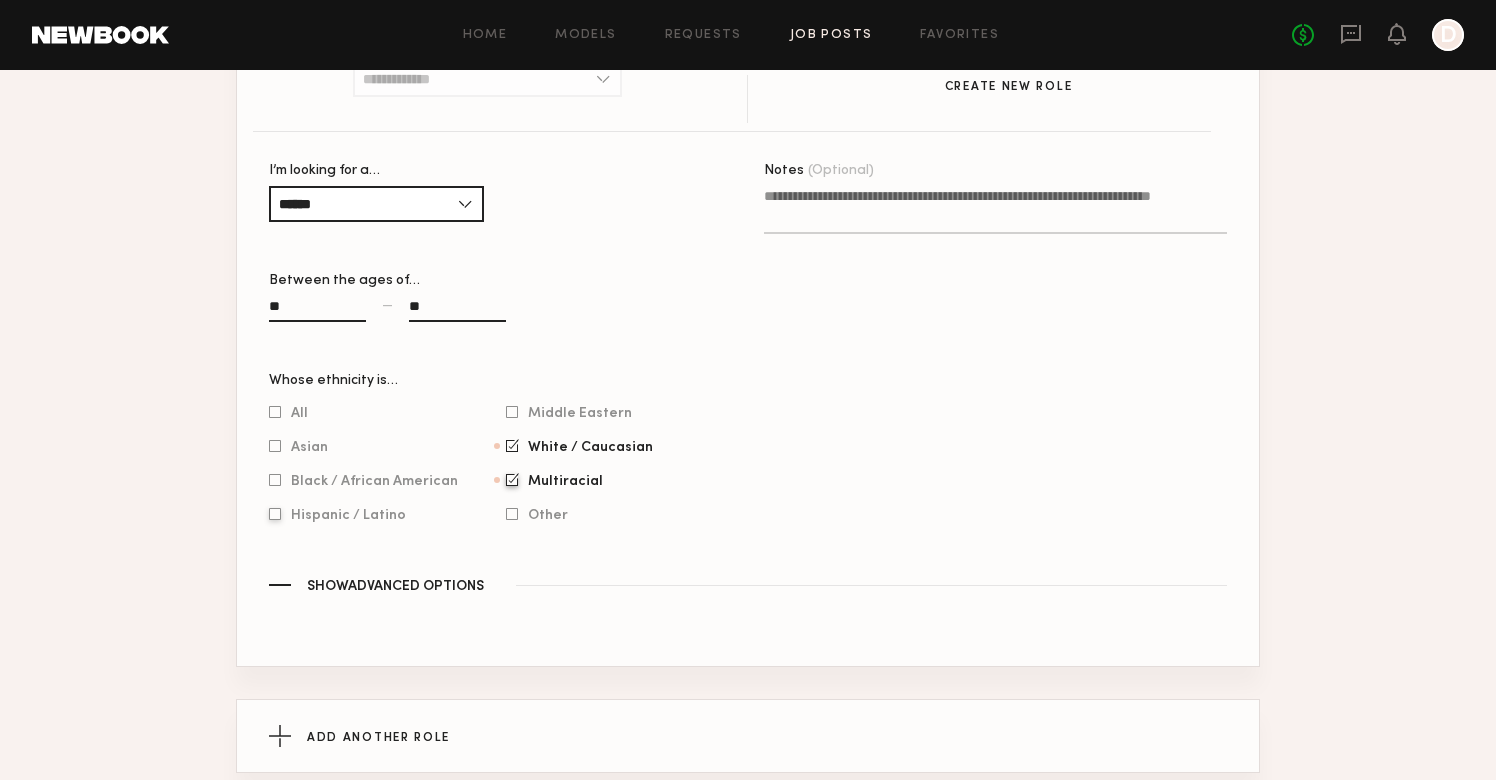 click 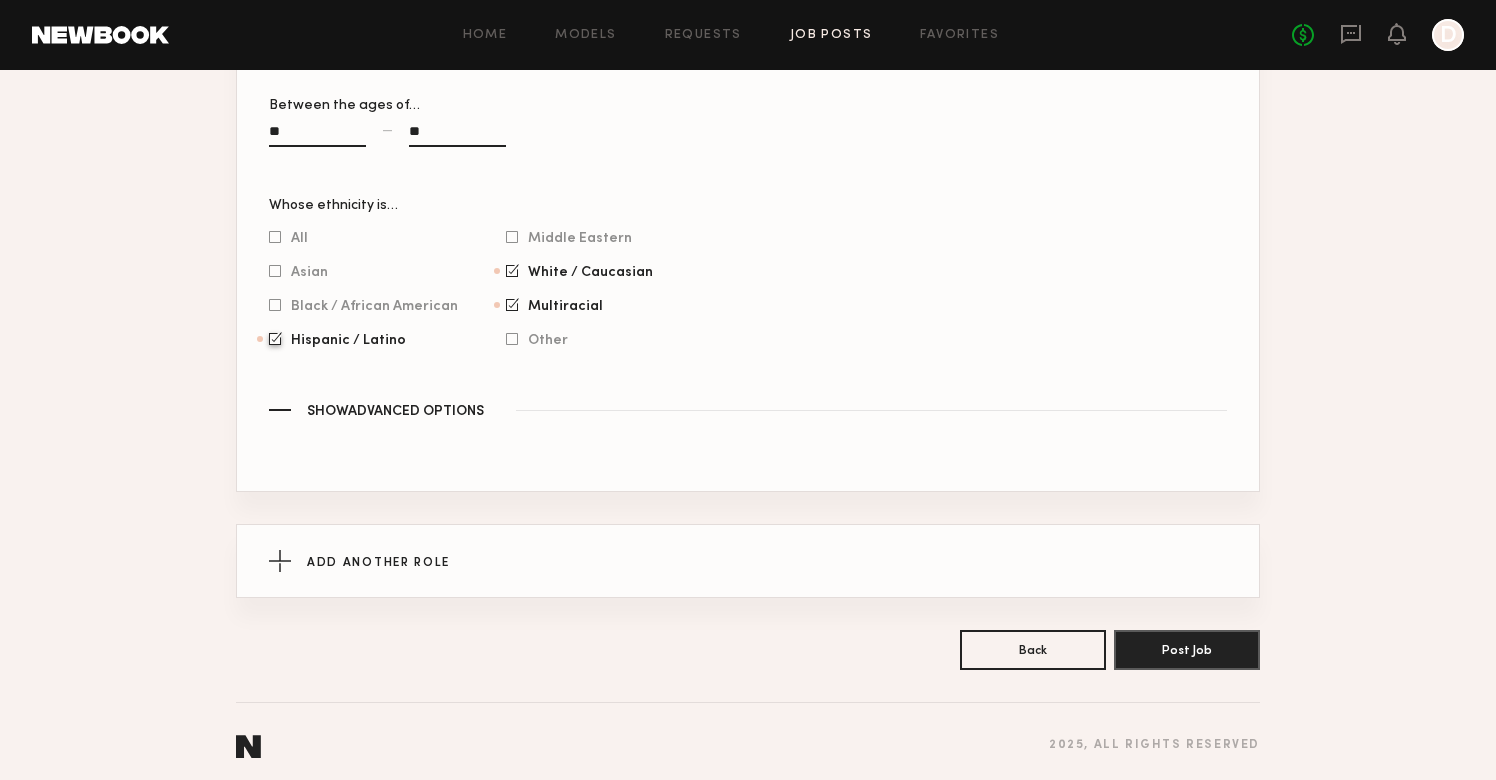 scroll, scrollTop: 1668, scrollLeft: 0, axis: vertical 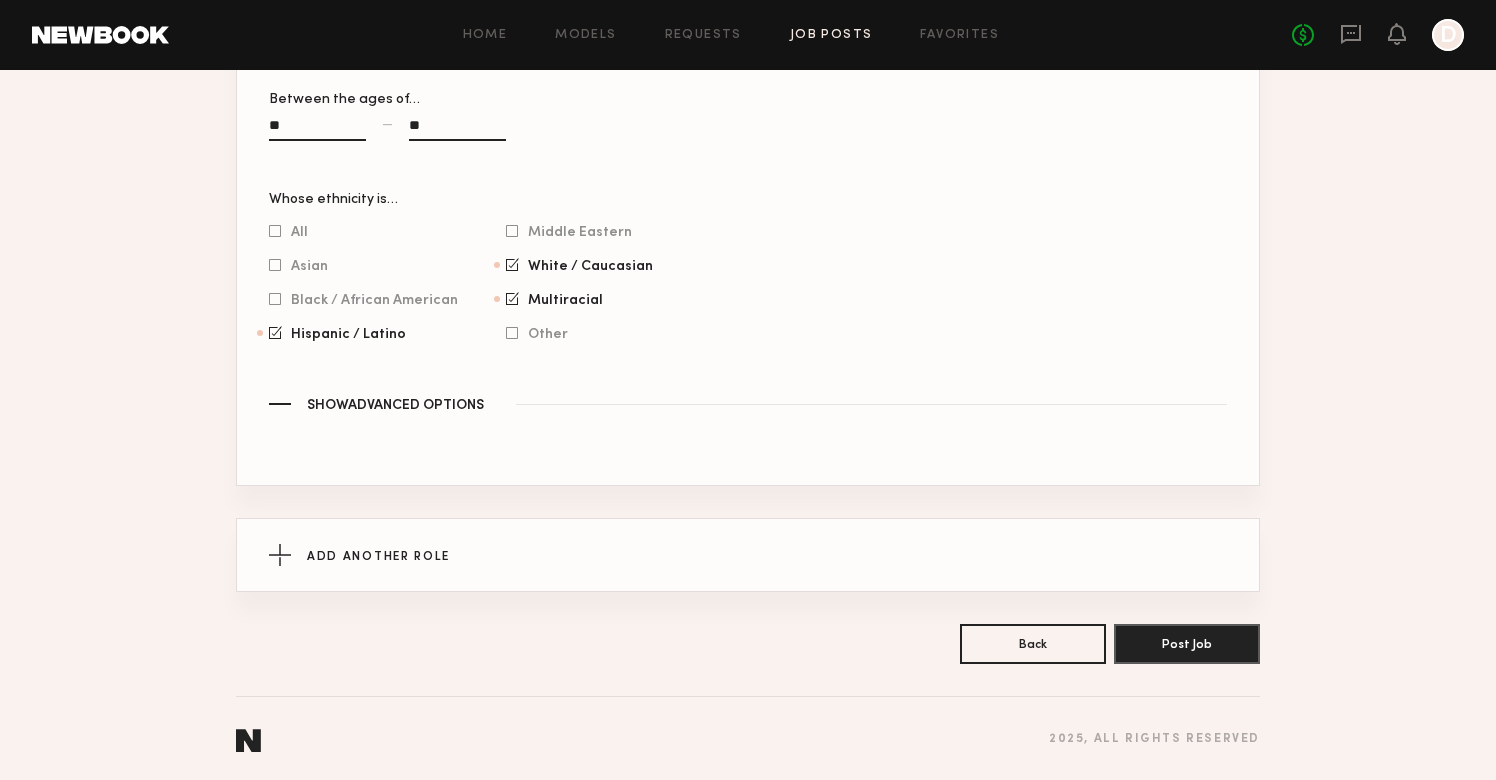 click on "Show  Advanced Options" 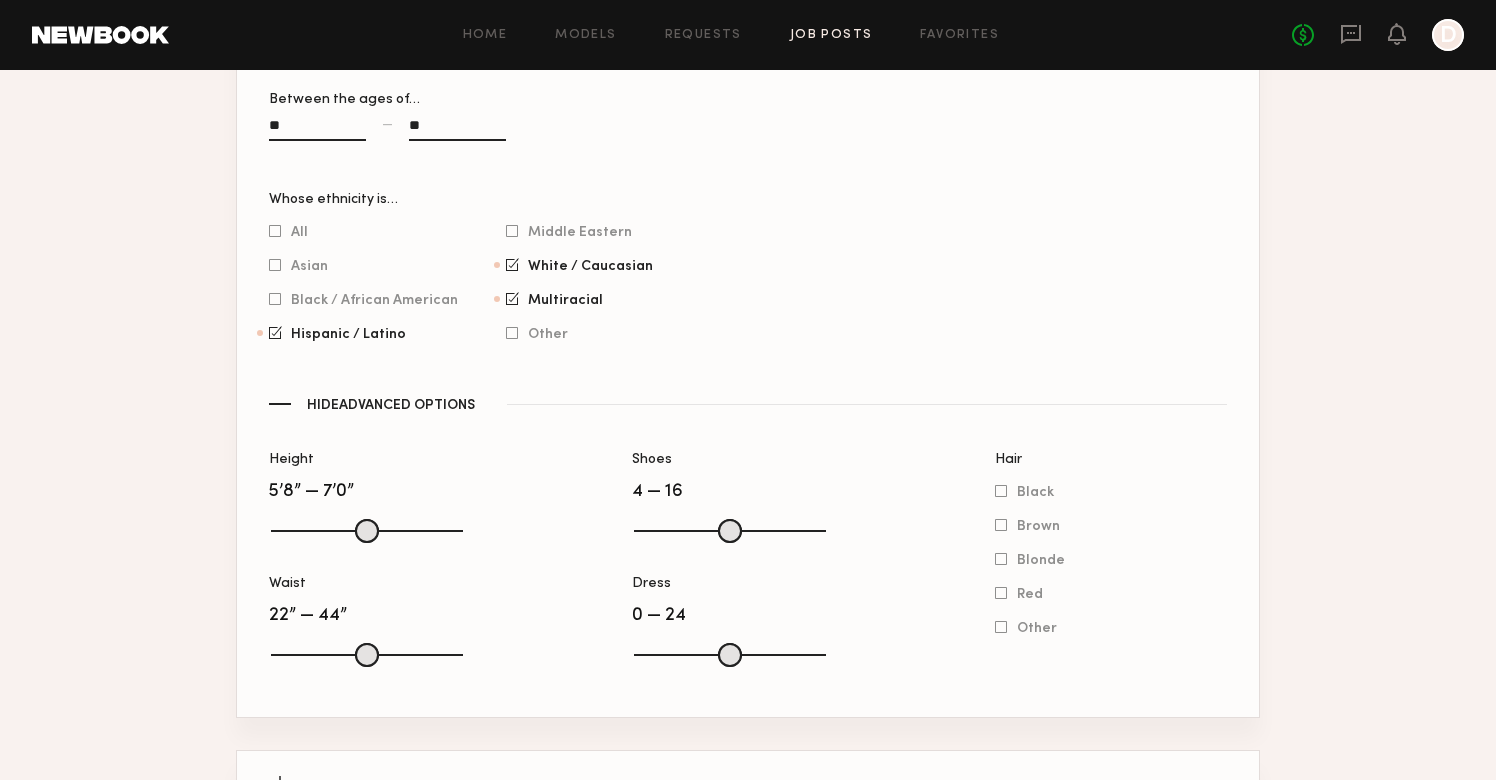 drag, startPoint x: 282, startPoint y: 552, endPoint x: 374, endPoint y: 557, distance: 92.13577 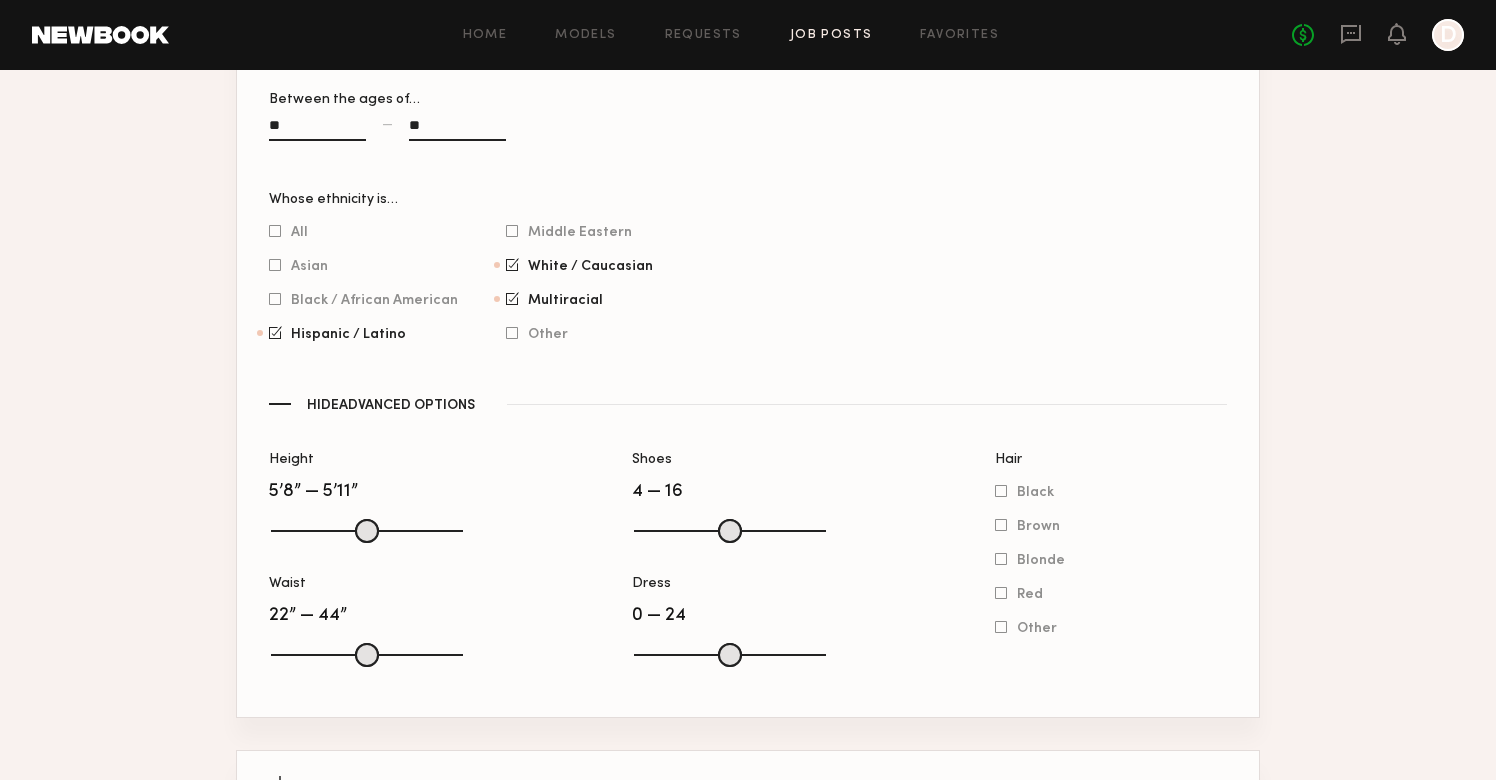 drag, startPoint x: 454, startPoint y: 556, endPoint x: 388, endPoint y: 558, distance: 66.0303 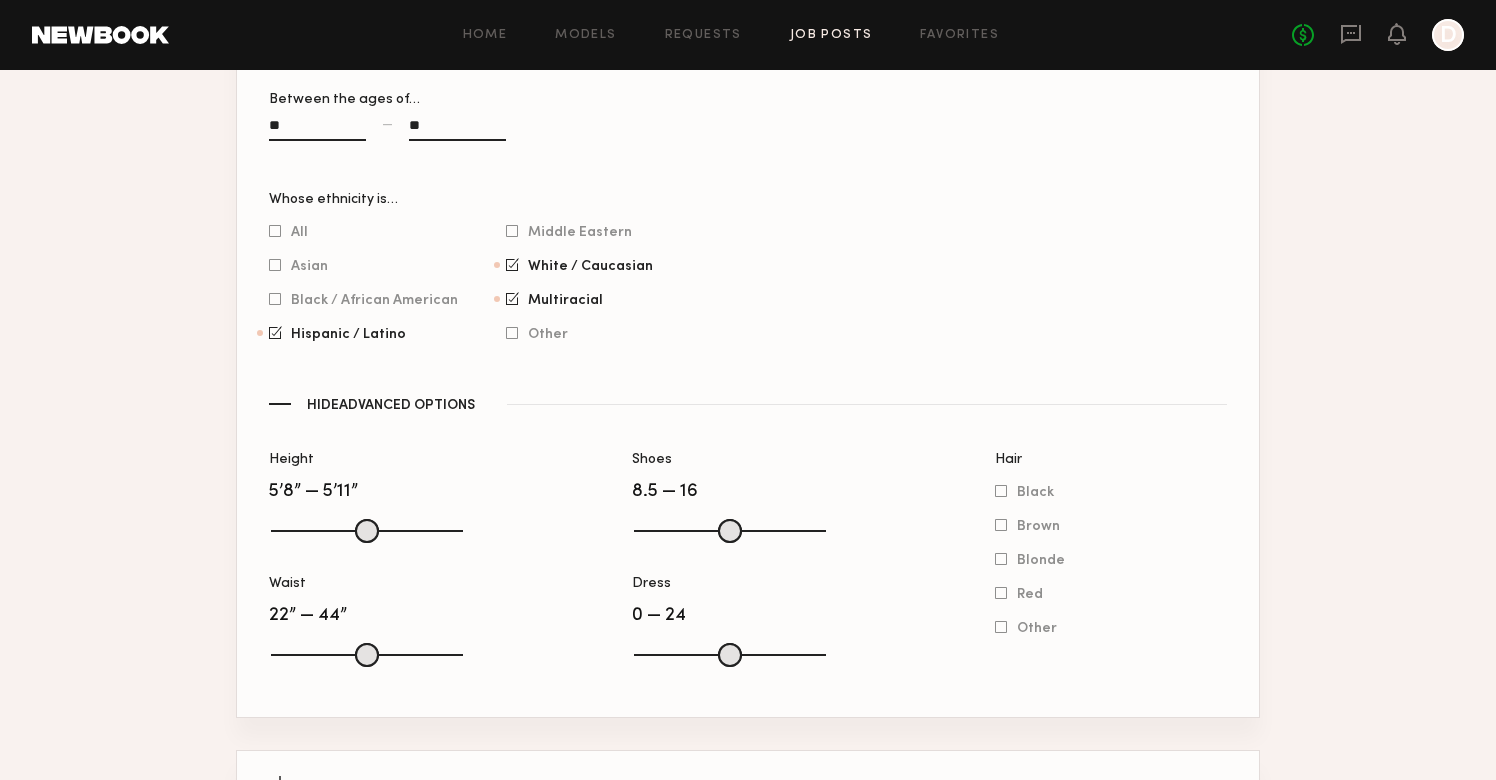 drag, startPoint x: 648, startPoint y: 557, endPoint x: 706, endPoint y: 554, distance: 58.077534 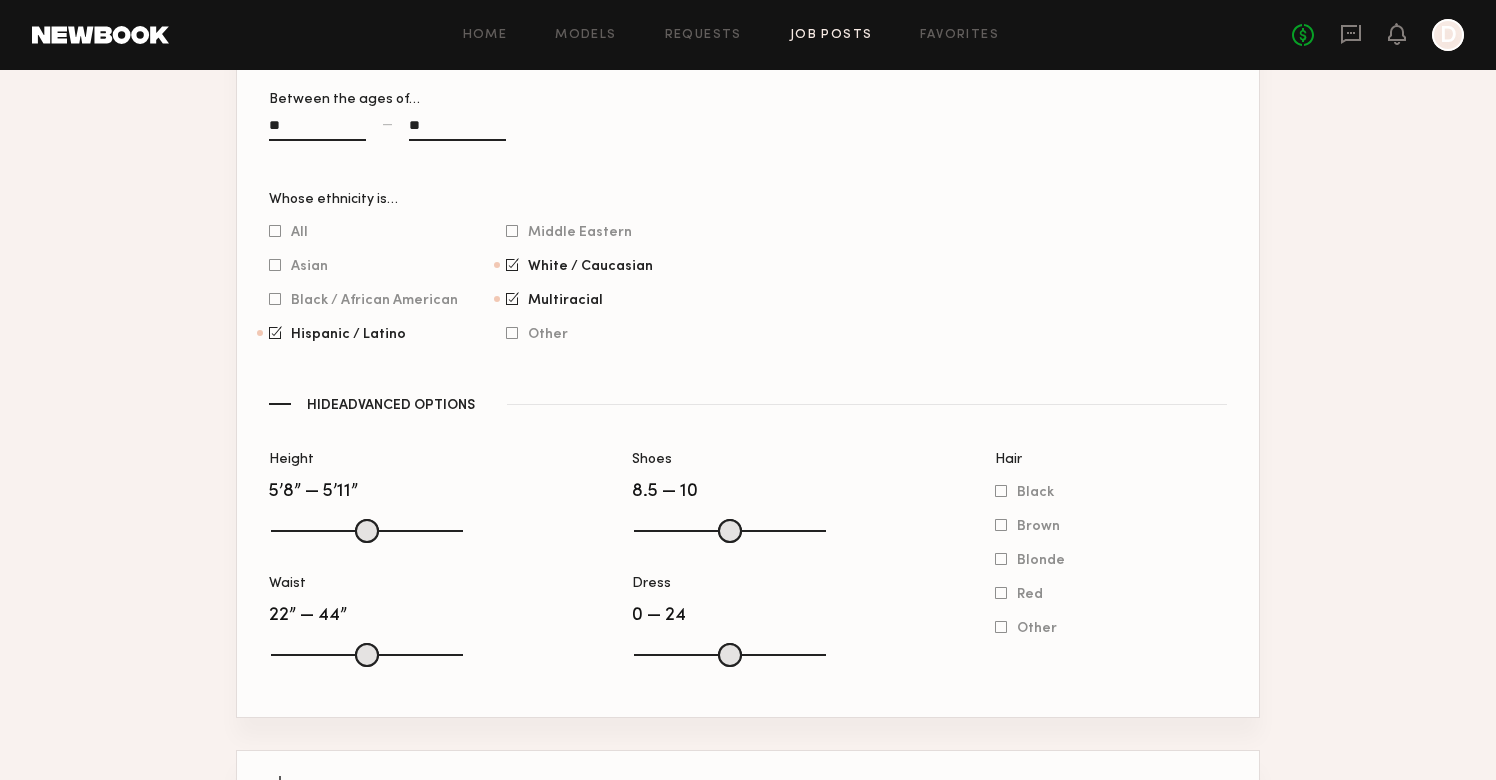 drag, startPoint x: 818, startPoint y: 552, endPoint x: 731, endPoint y: 559, distance: 87.28116 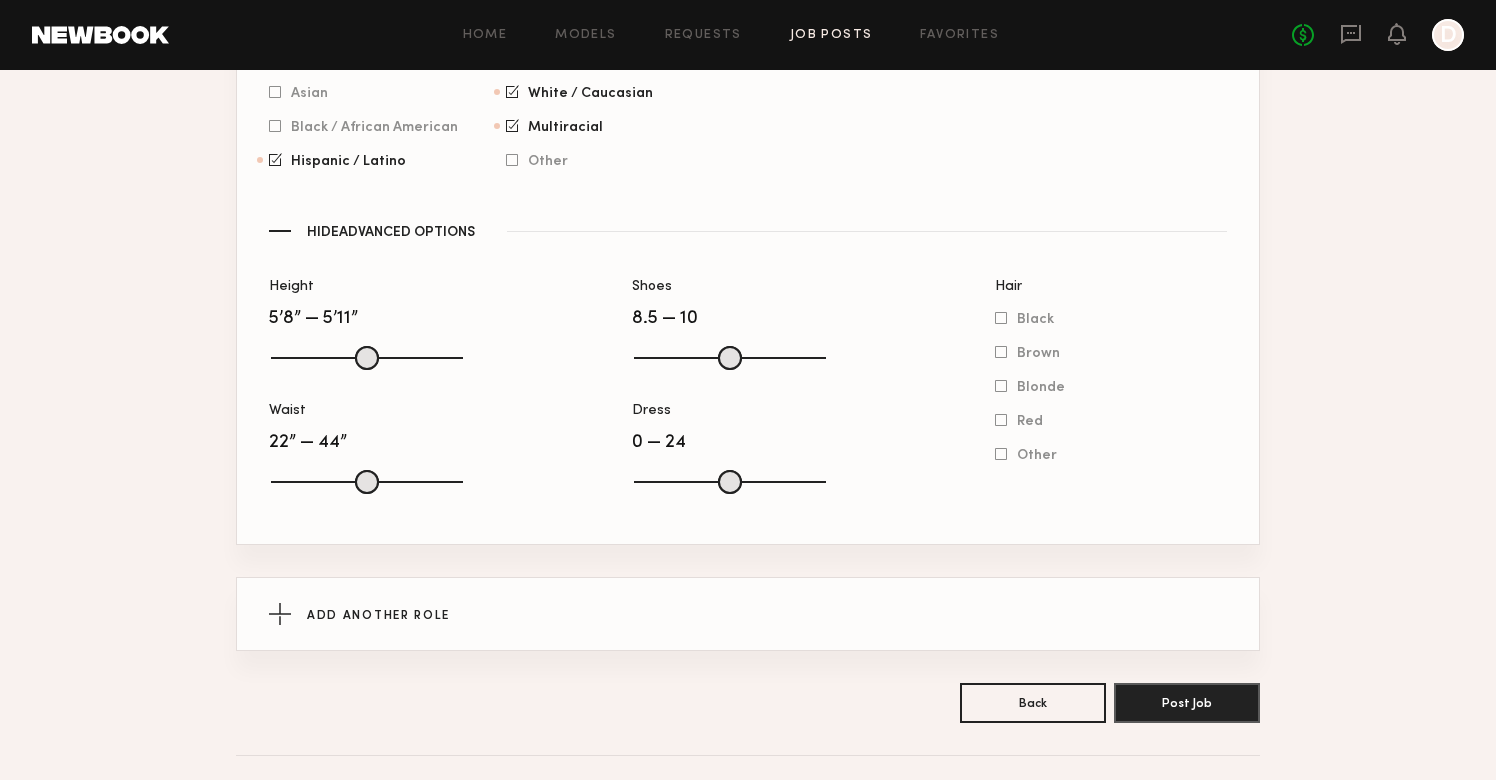 scroll, scrollTop: 1843, scrollLeft: 0, axis: vertical 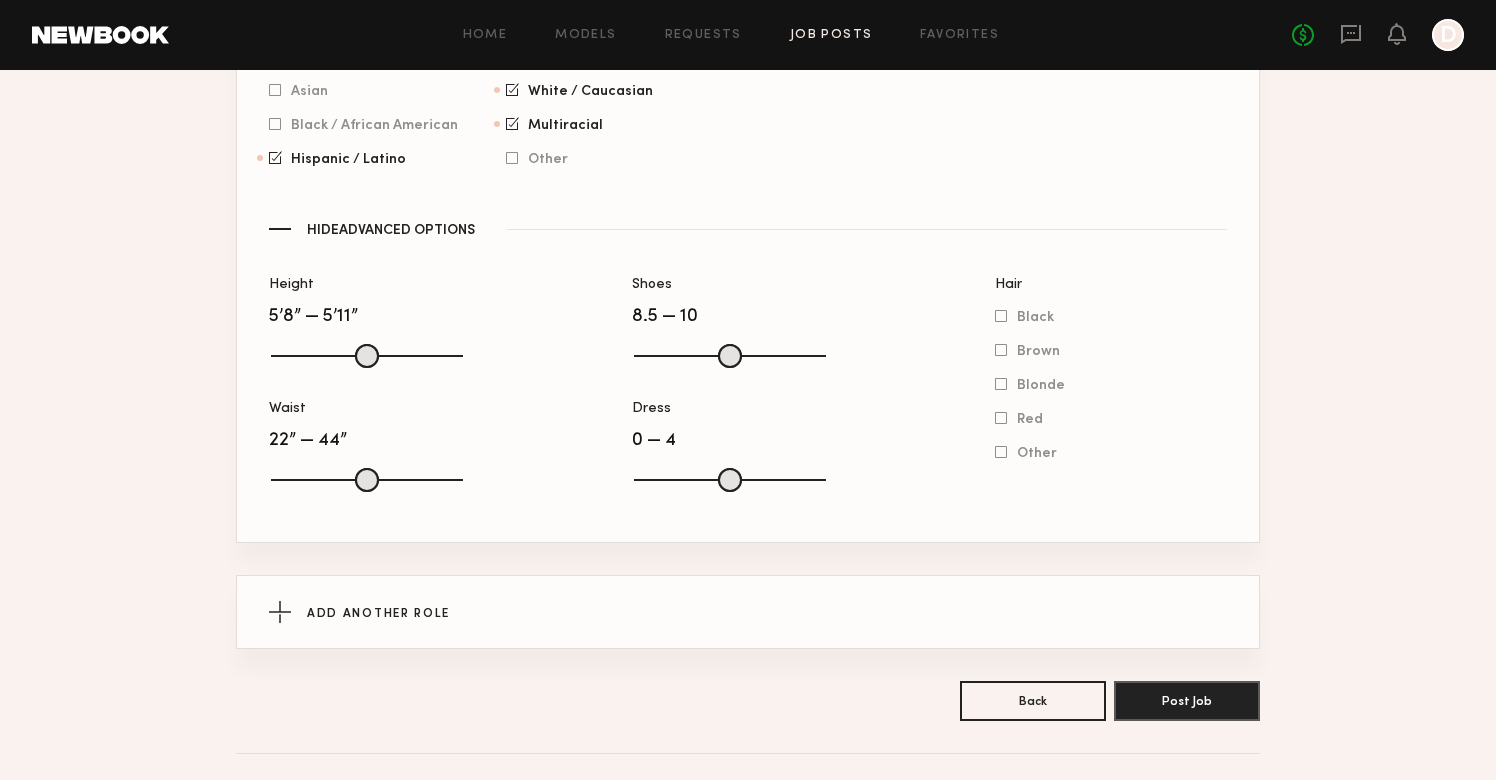 drag, startPoint x: 811, startPoint y: 500, endPoint x: 678, endPoint y: 505, distance: 133.09395 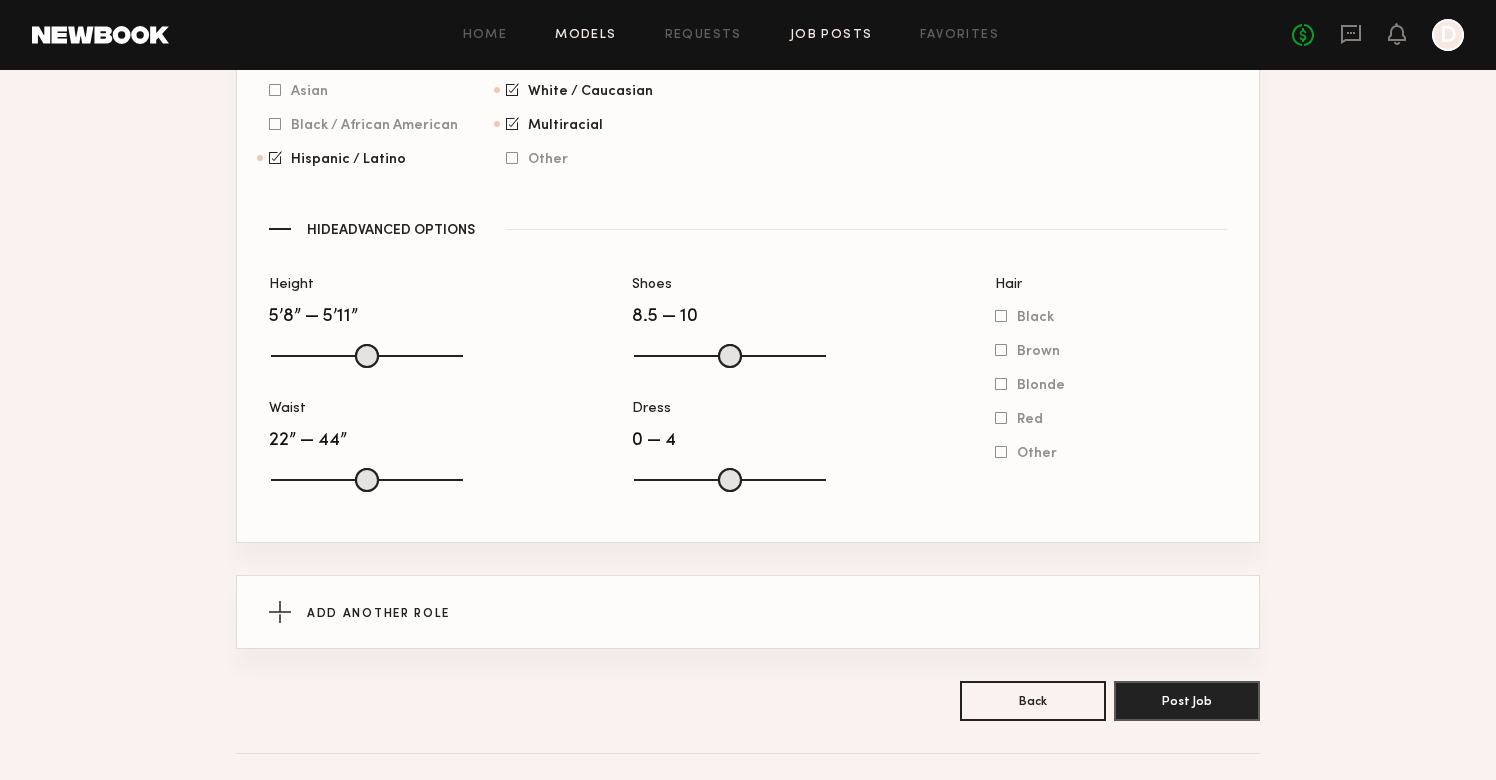 click on "Models" 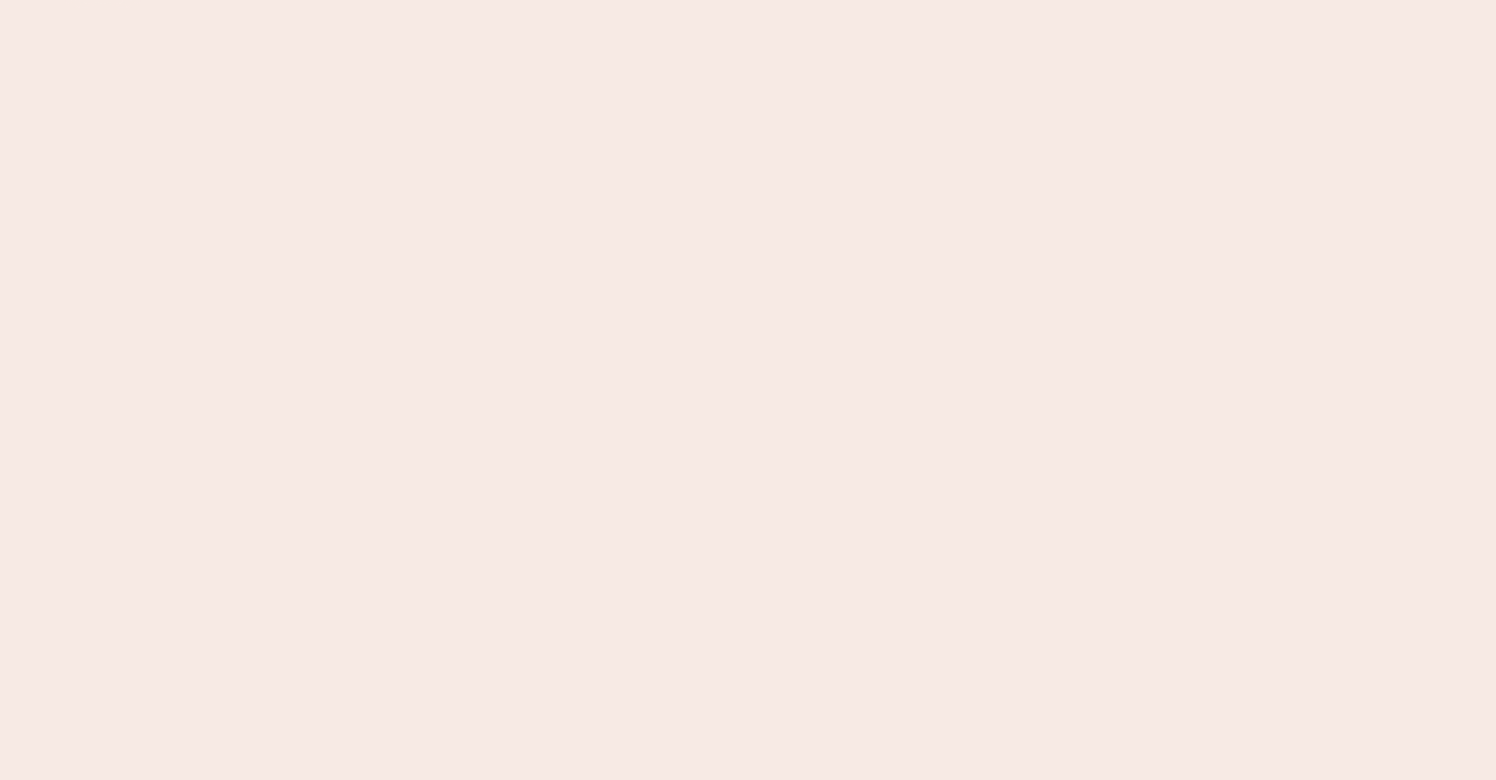 scroll, scrollTop: 0, scrollLeft: 0, axis: both 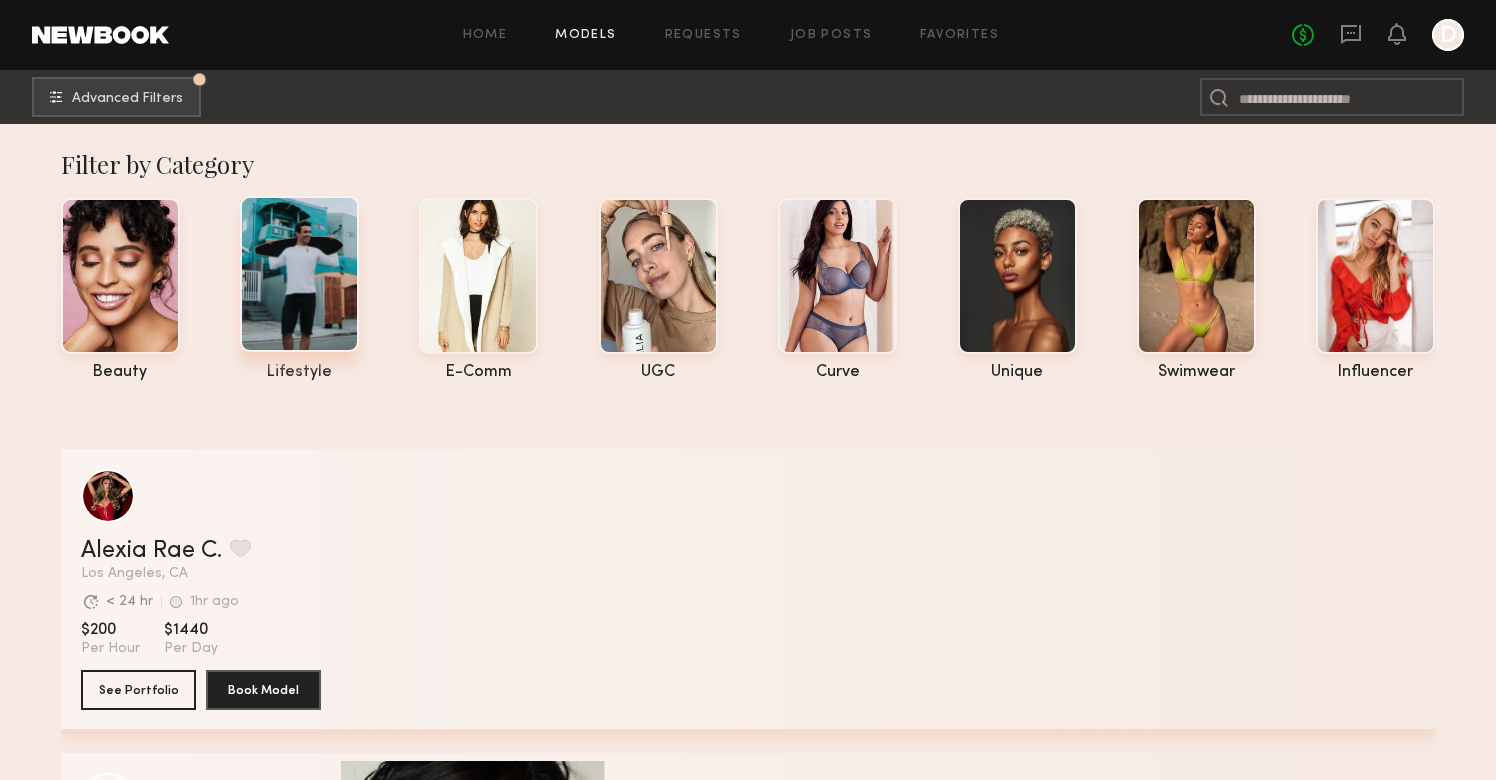 click 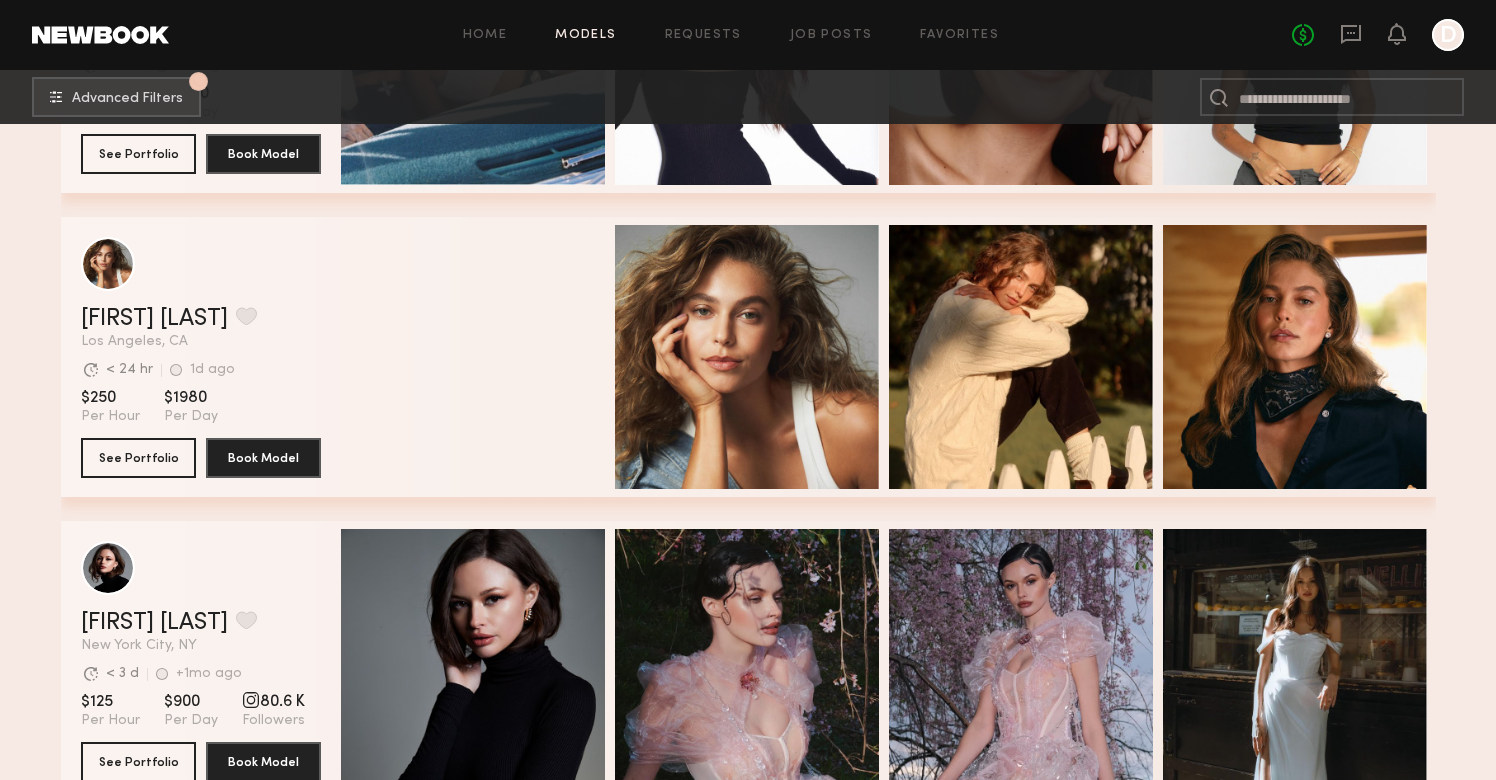scroll, scrollTop: 546, scrollLeft: 0, axis: vertical 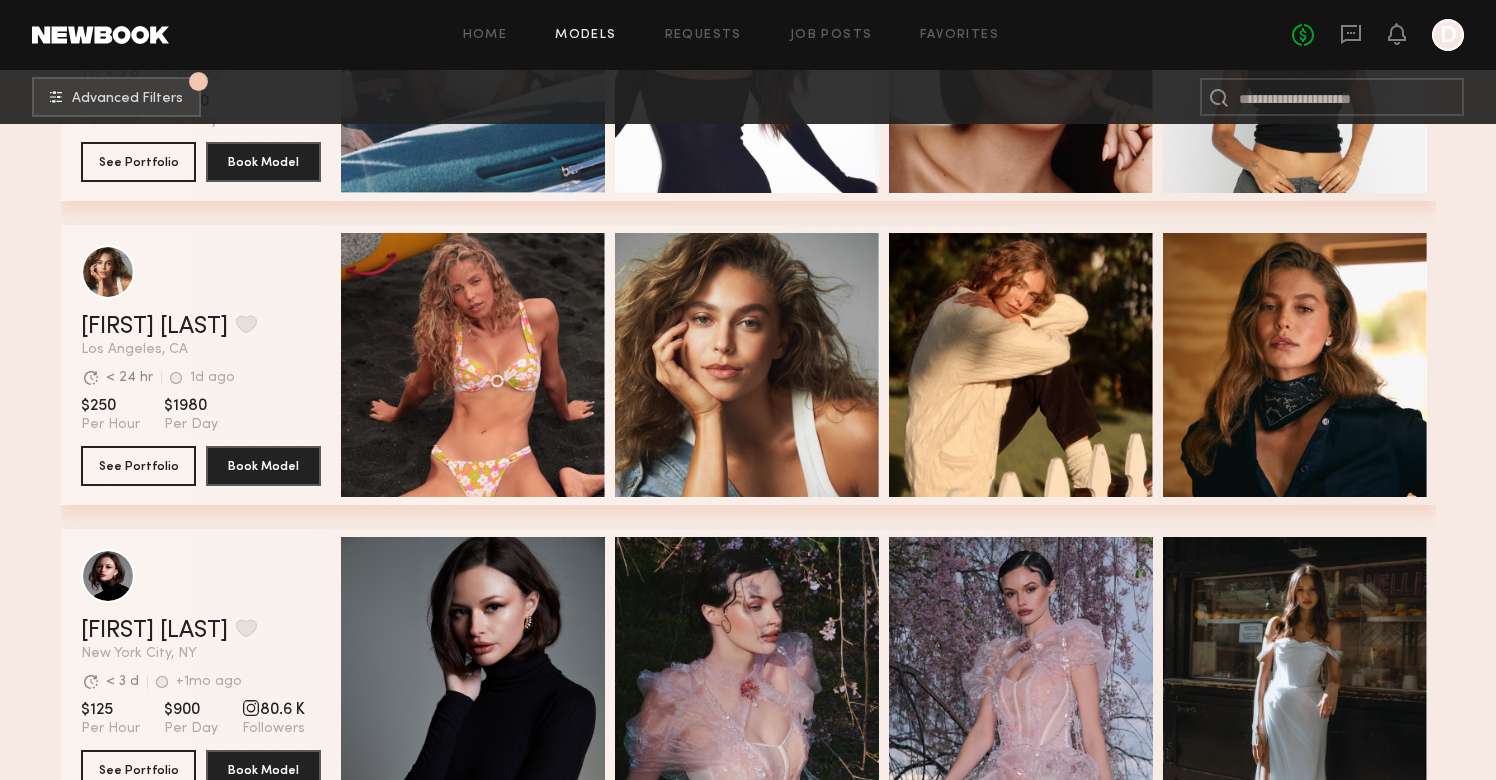 click on "Quick Preview" 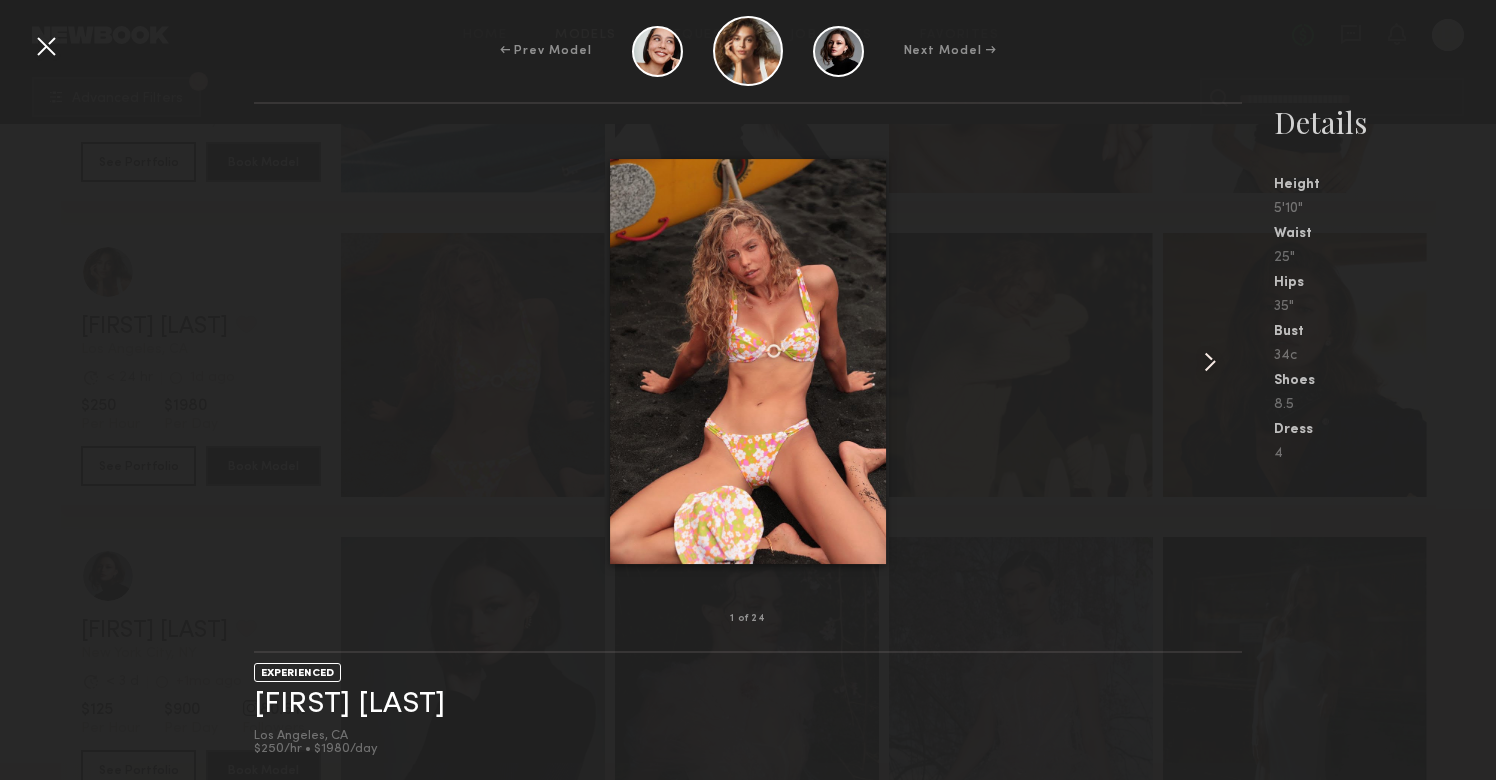 click at bounding box center [1210, 362] 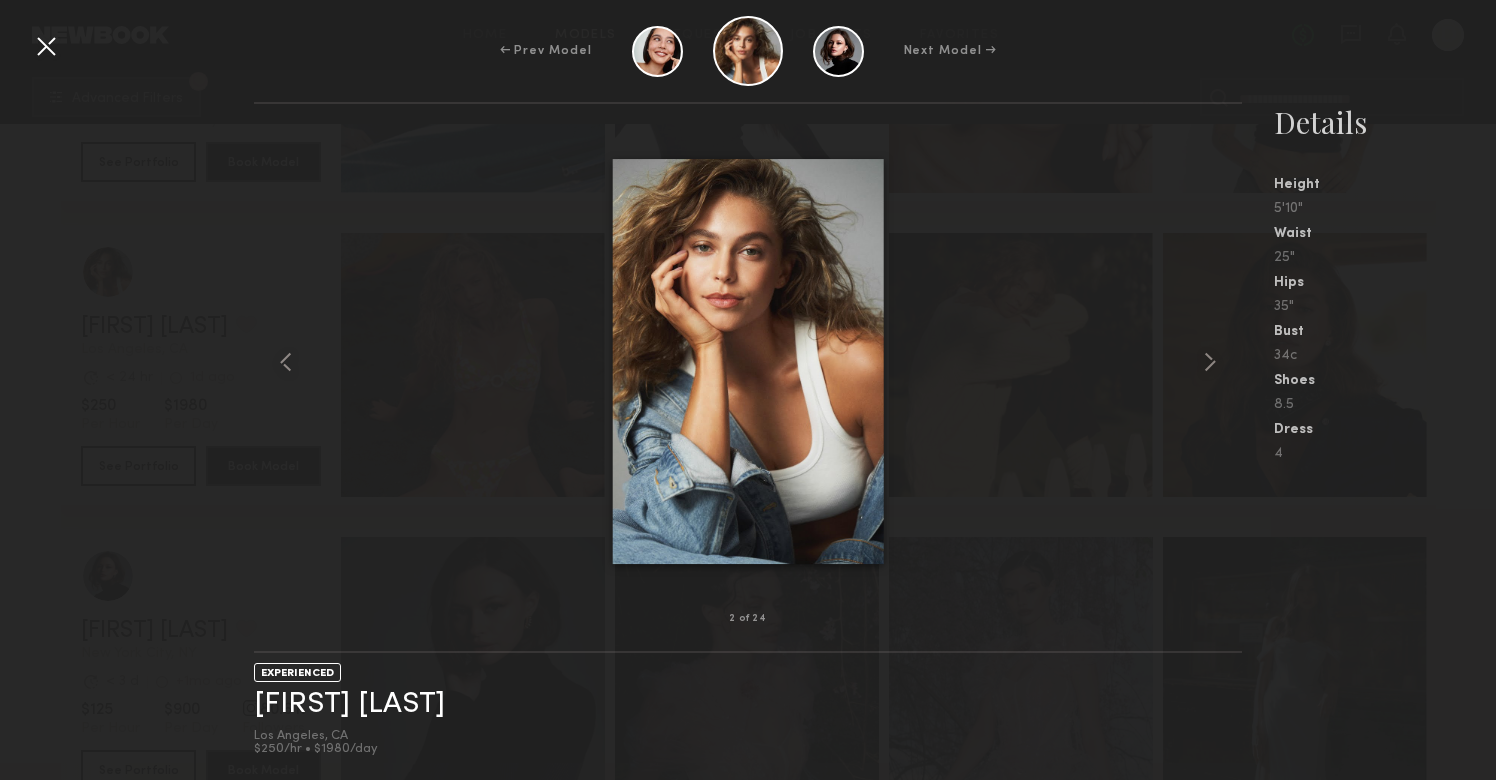 click at bounding box center [747, 361] 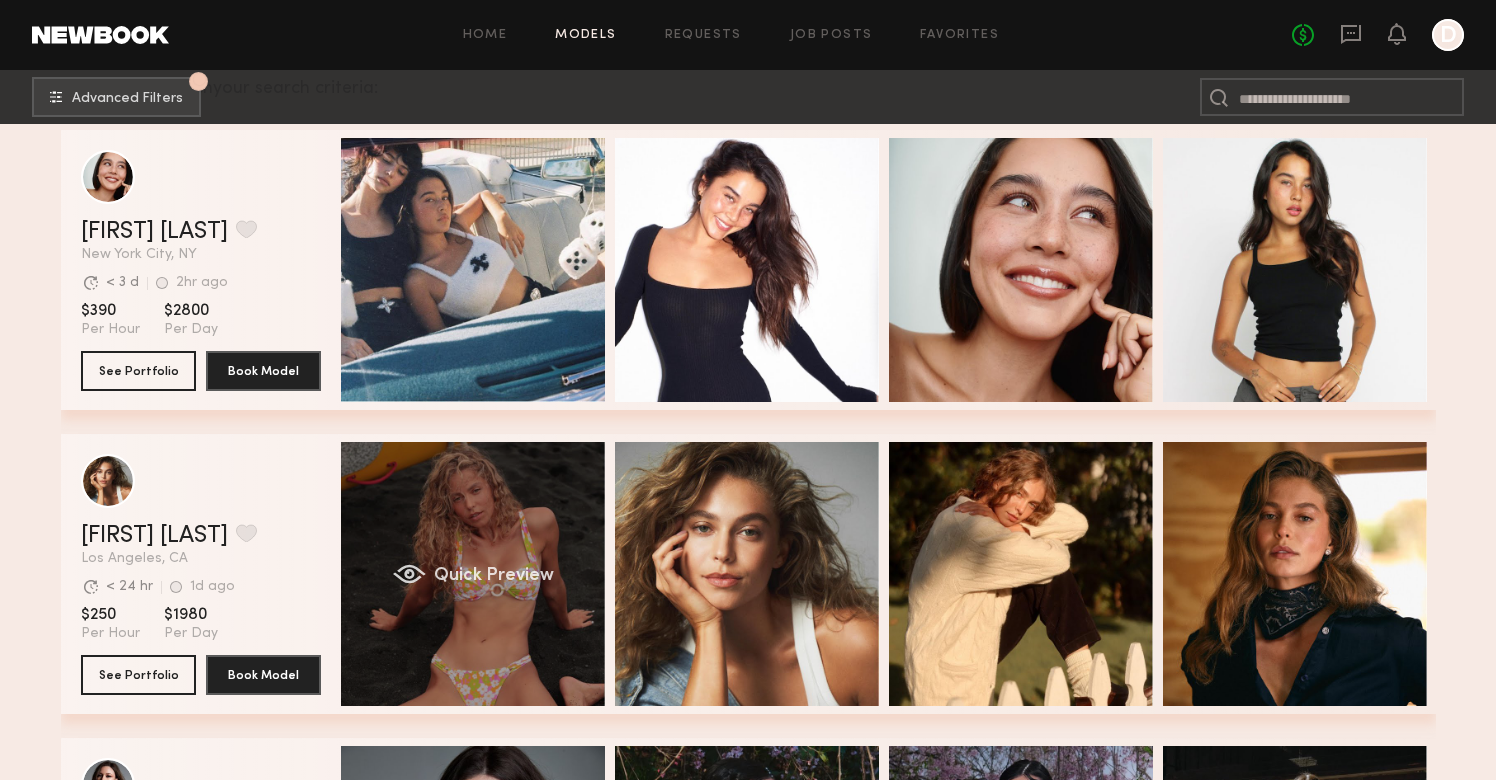 scroll, scrollTop: 0, scrollLeft: 0, axis: both 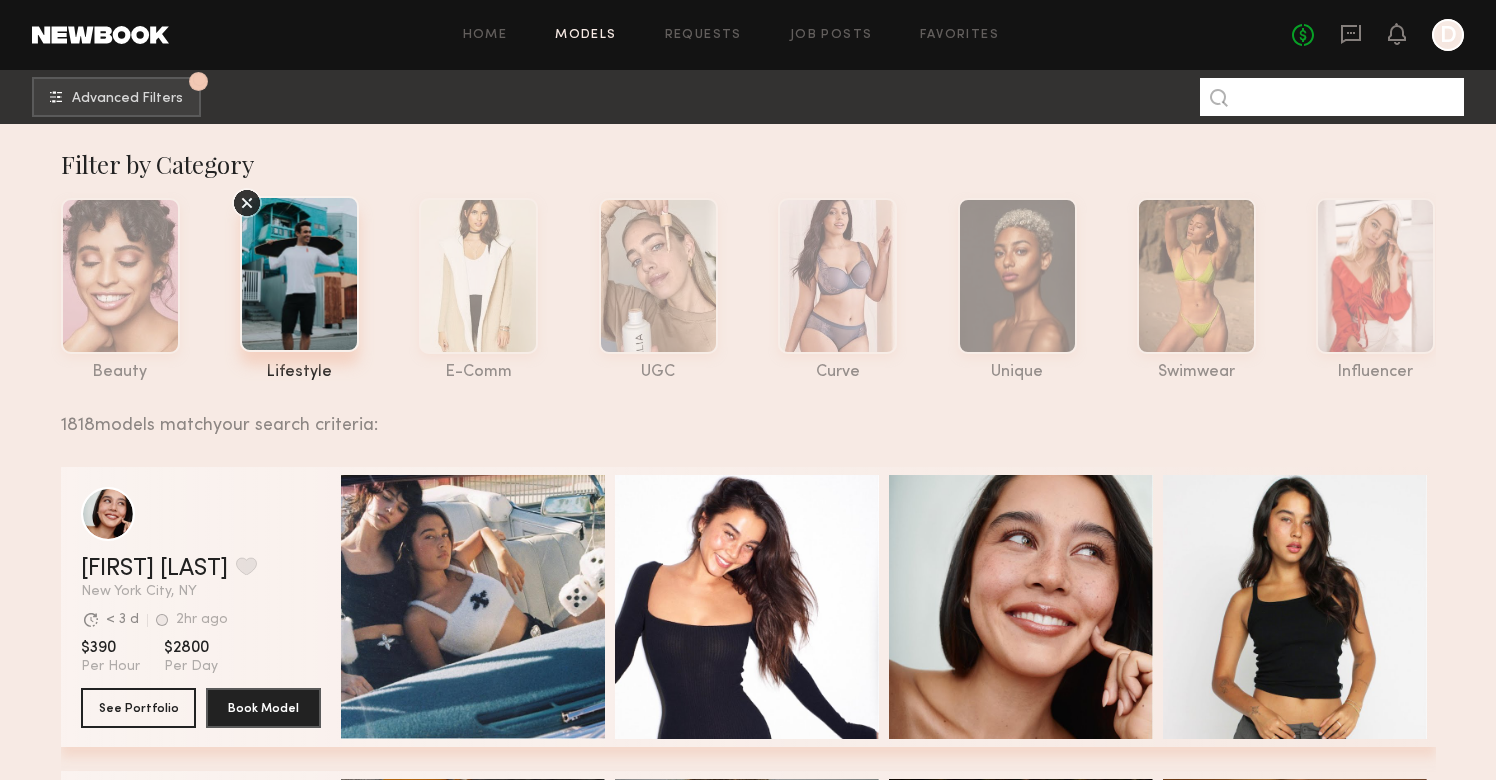 click 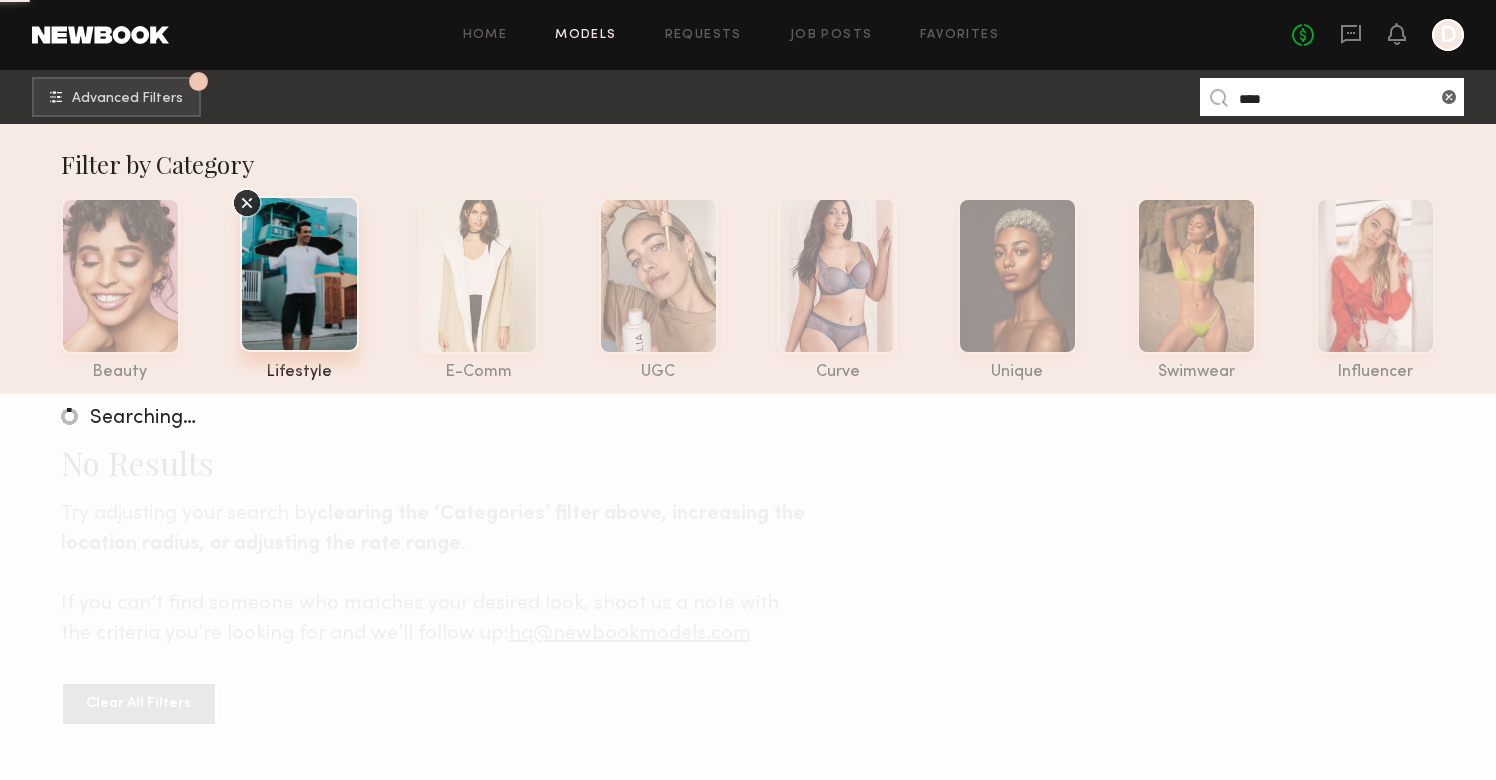 type on "****" 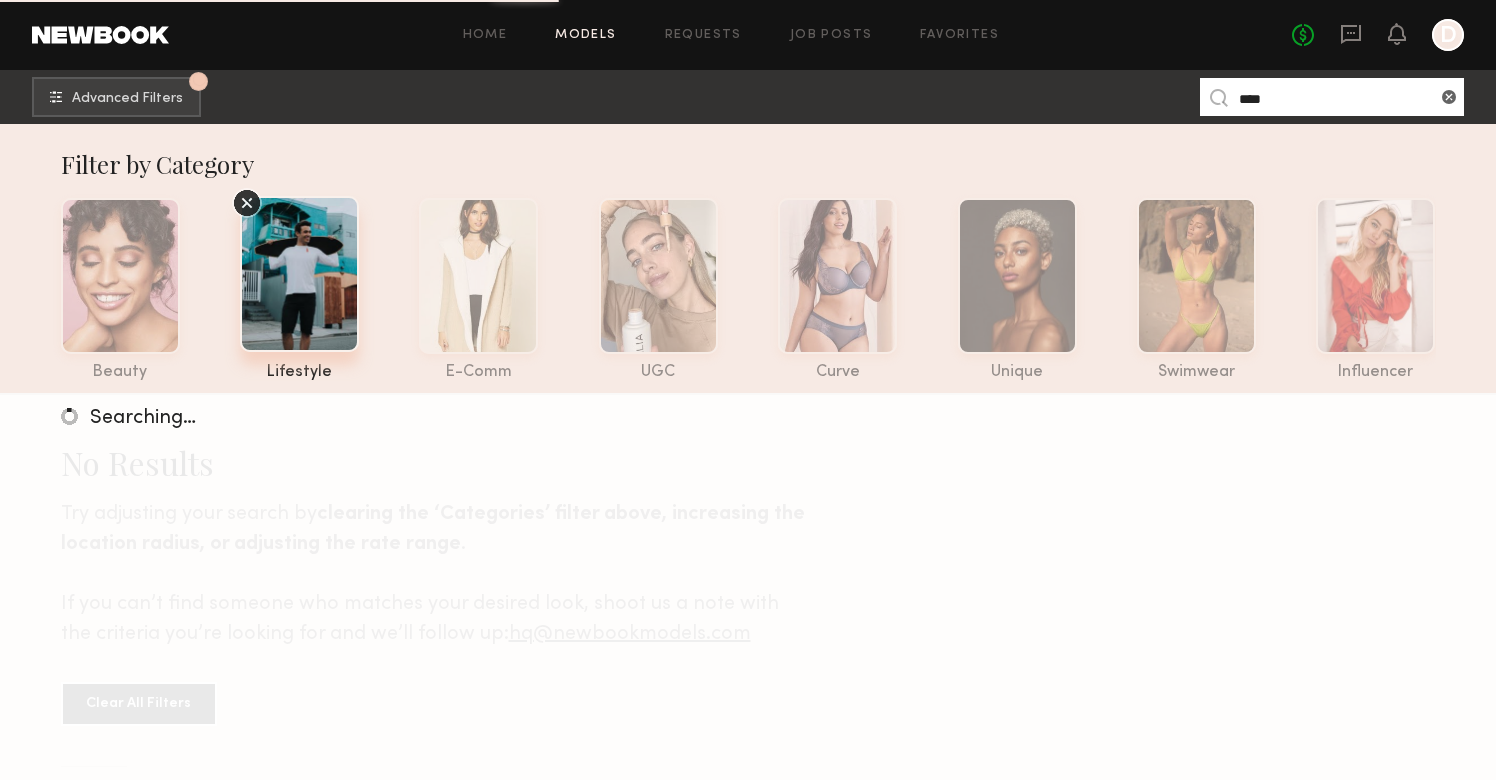 click on "****" 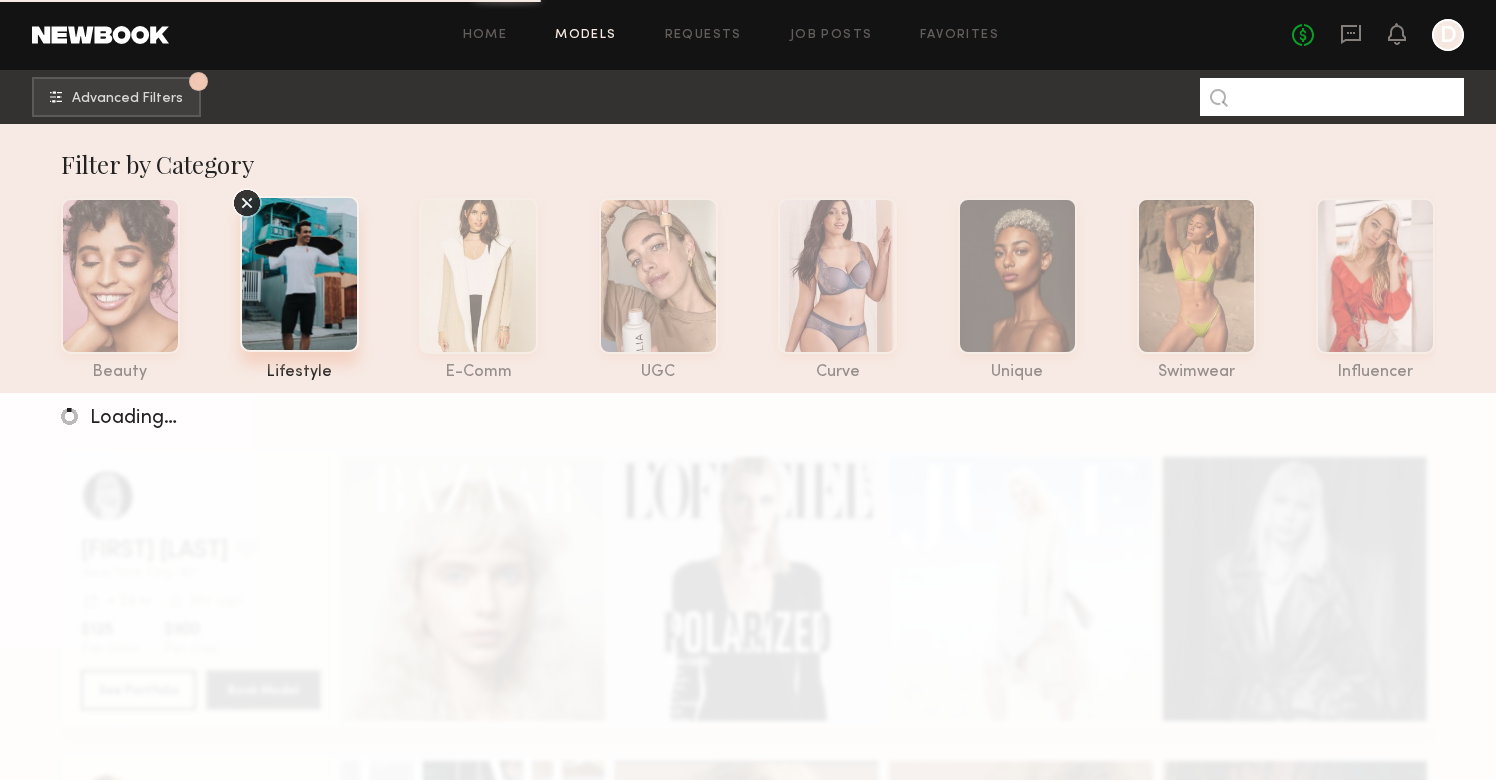 type 